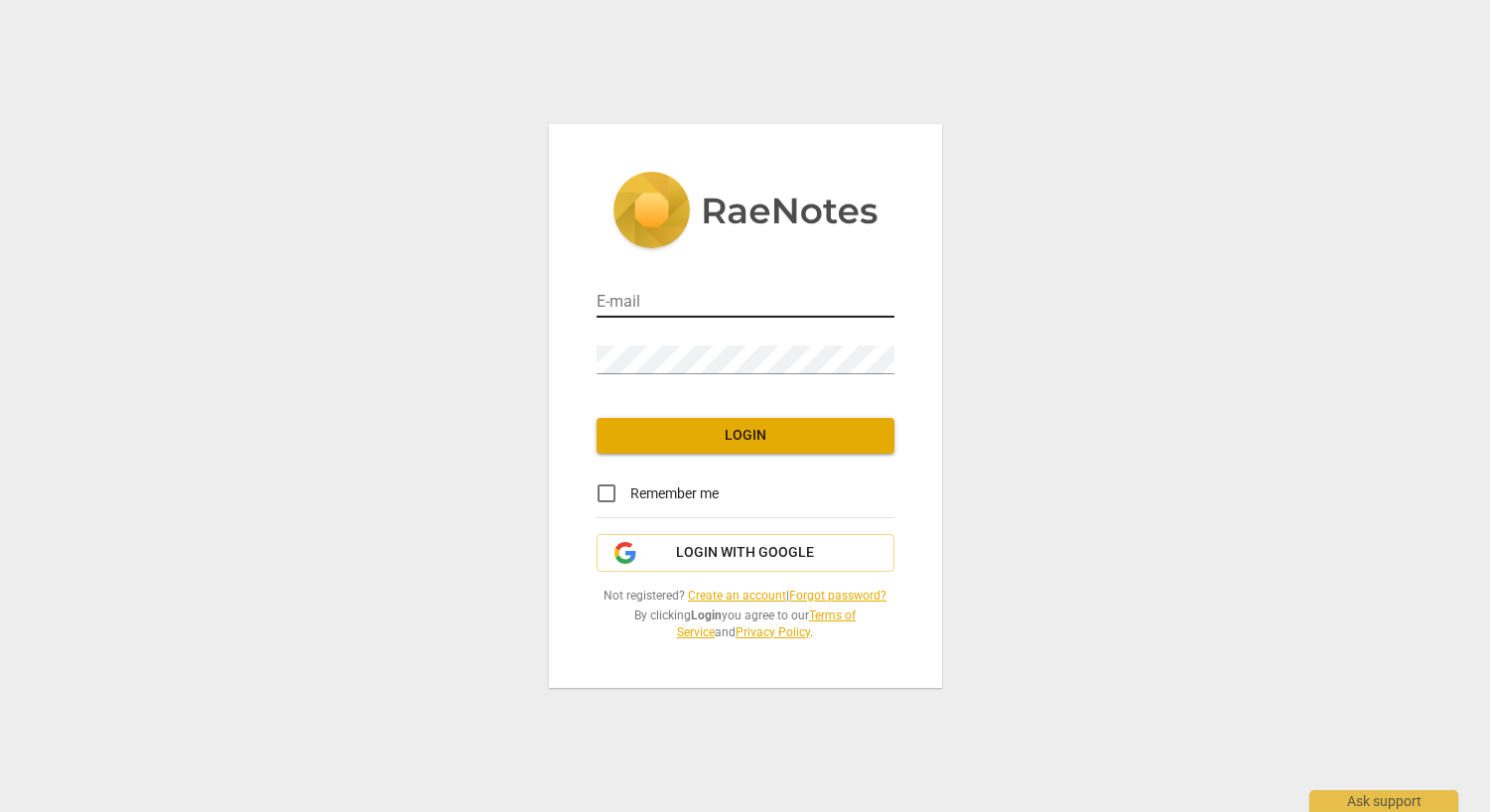 scroll, scrollTop: 0, scrollLeft: 0, axis: both 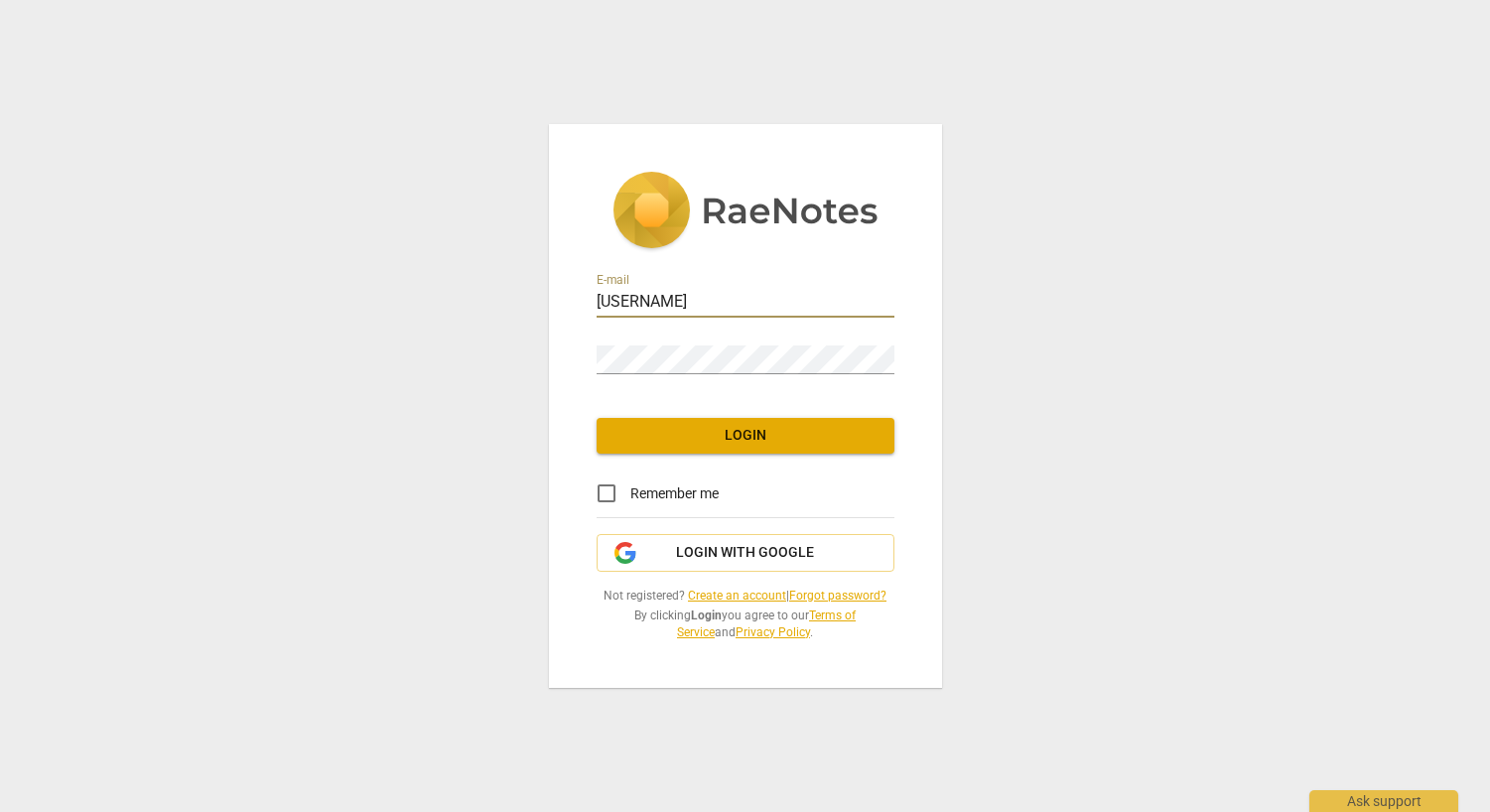 type on "joanelan" 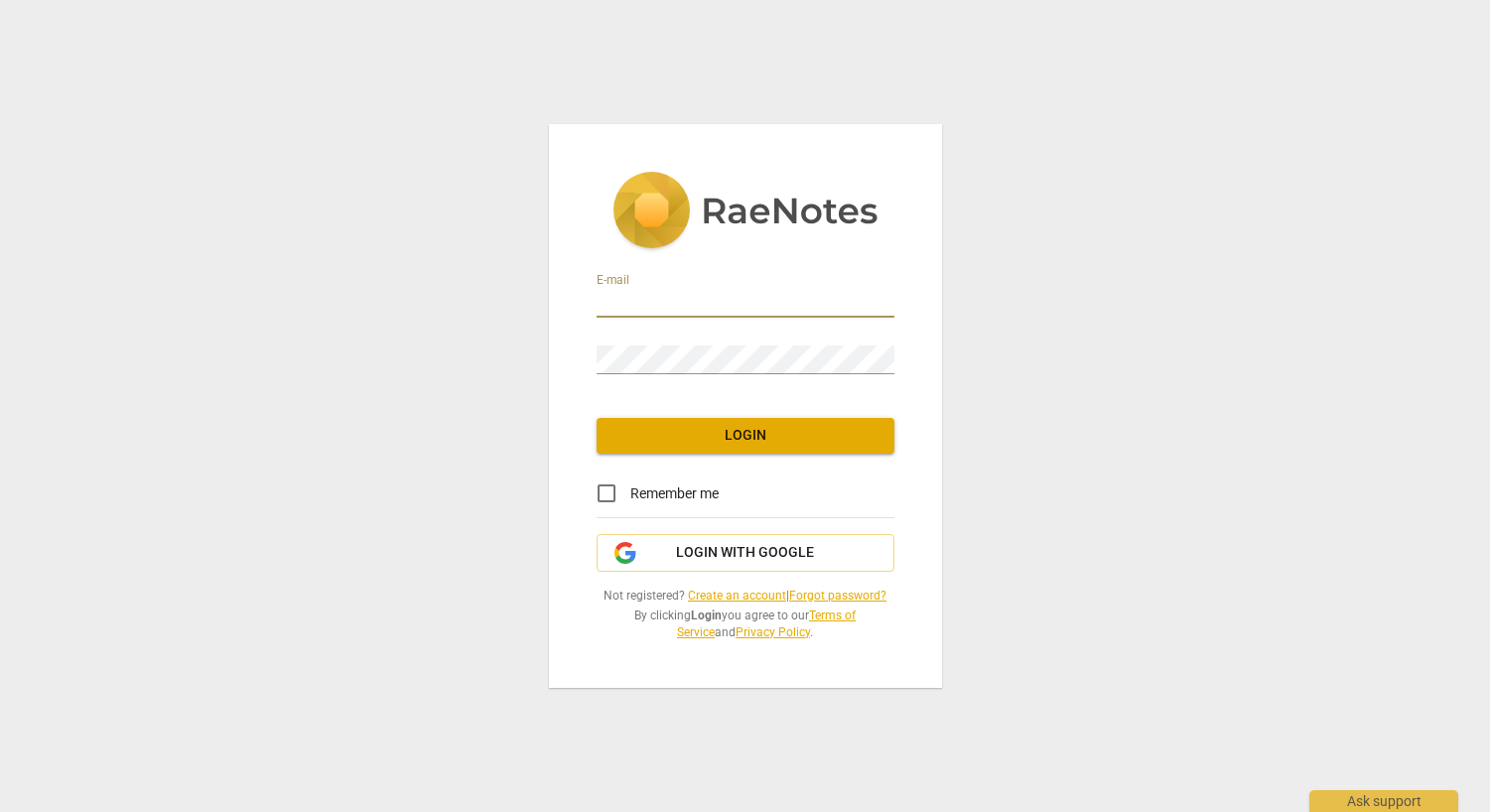 type on "joanelan88@gmail.com" 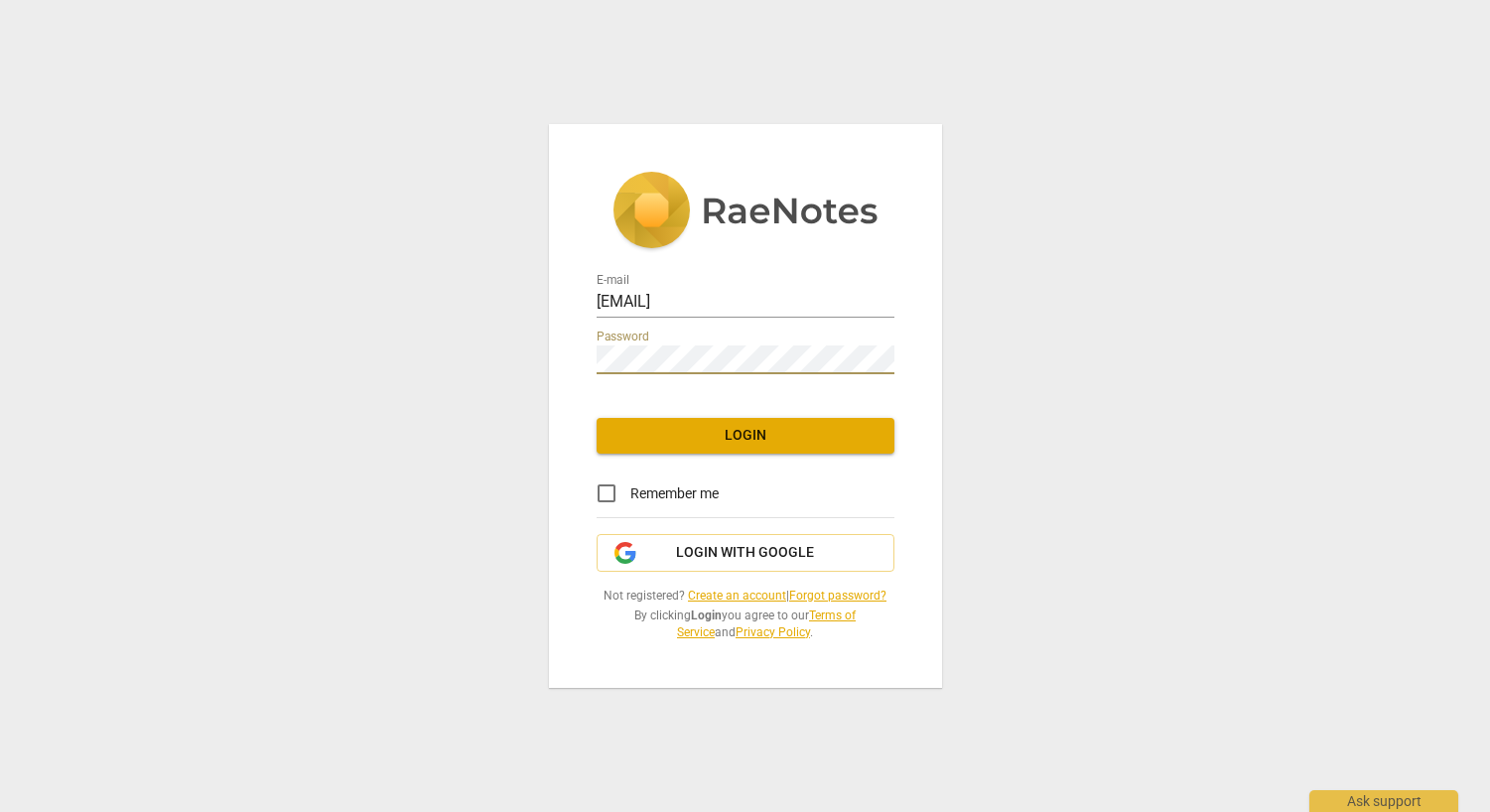 click on "Login" at bounding box center [745, 436] 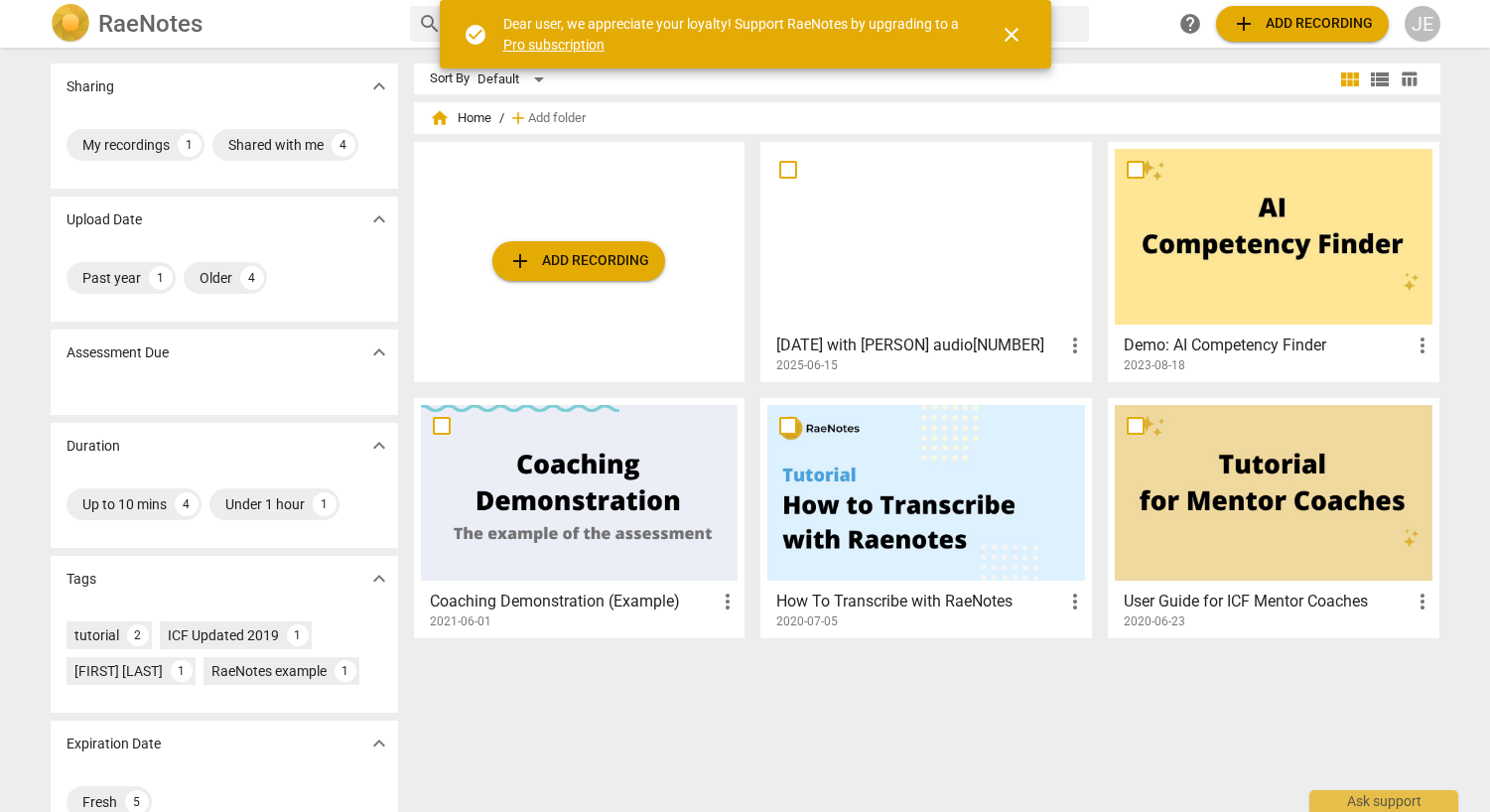 click on "close" at bounding box center (1012, 35) 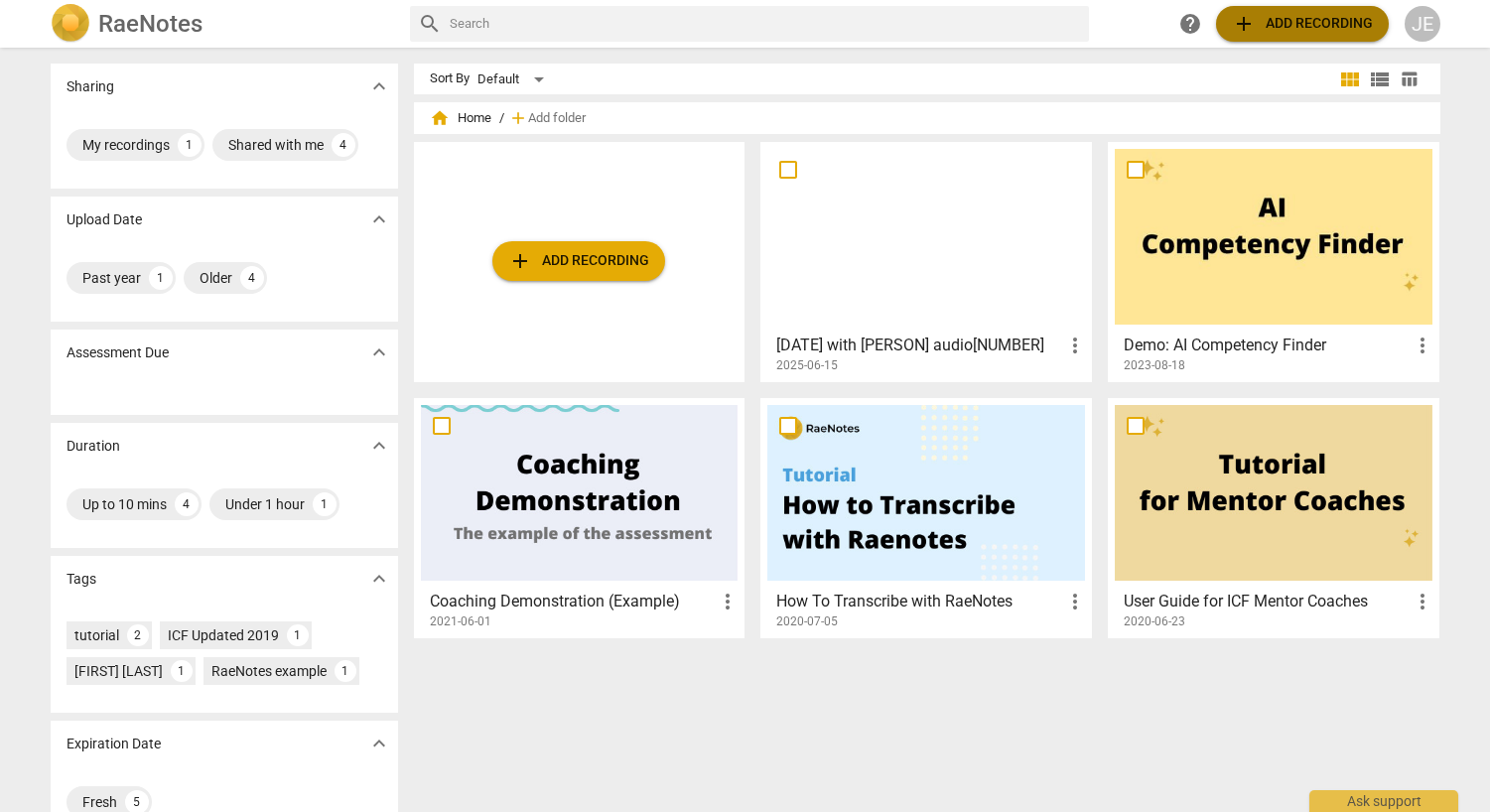 click on "add   Add recording" at bounding box center (1302, 24) 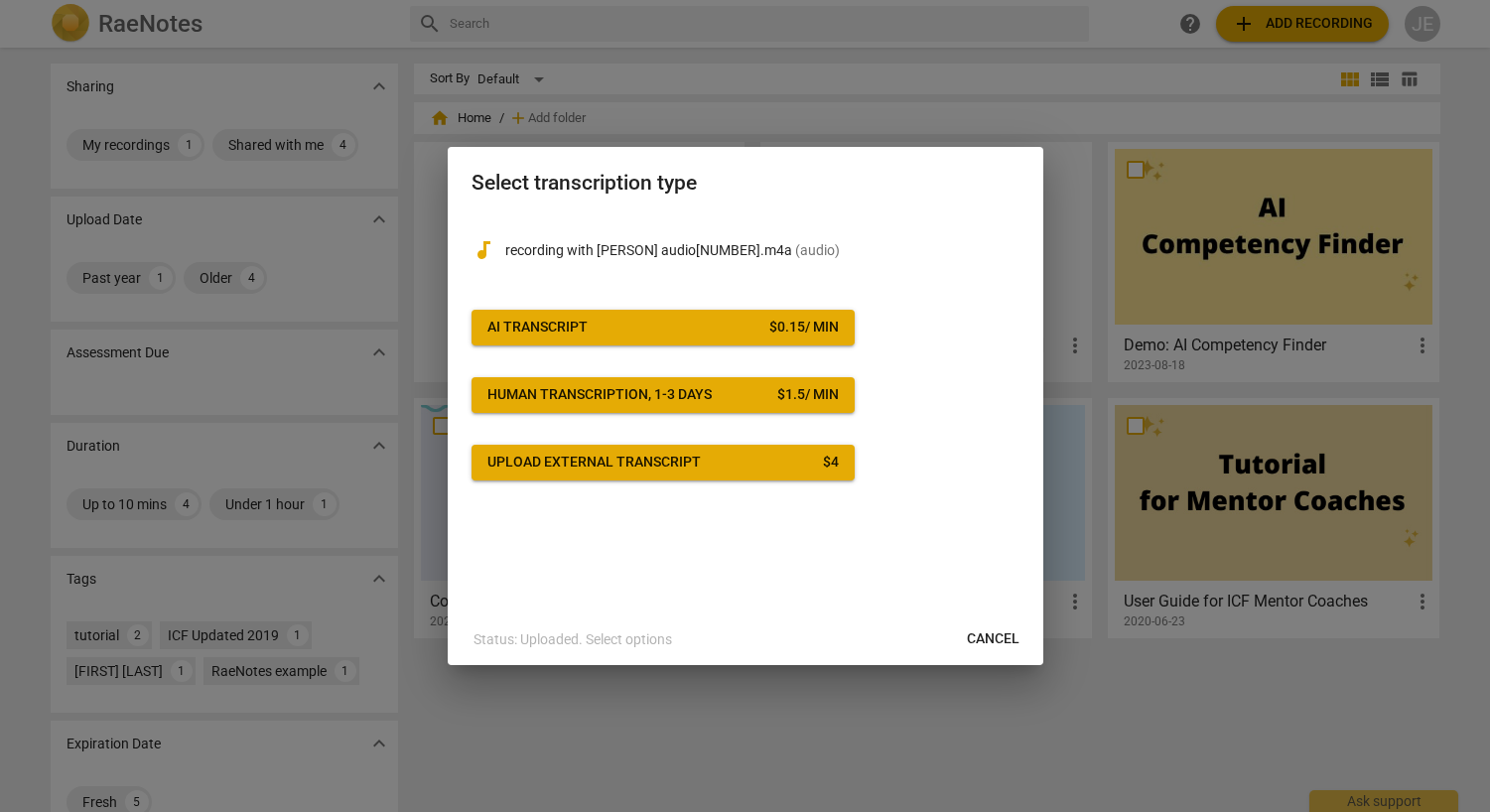 click on "AI Transcript $ 0.15  / min" at bounding box center (663, 328) 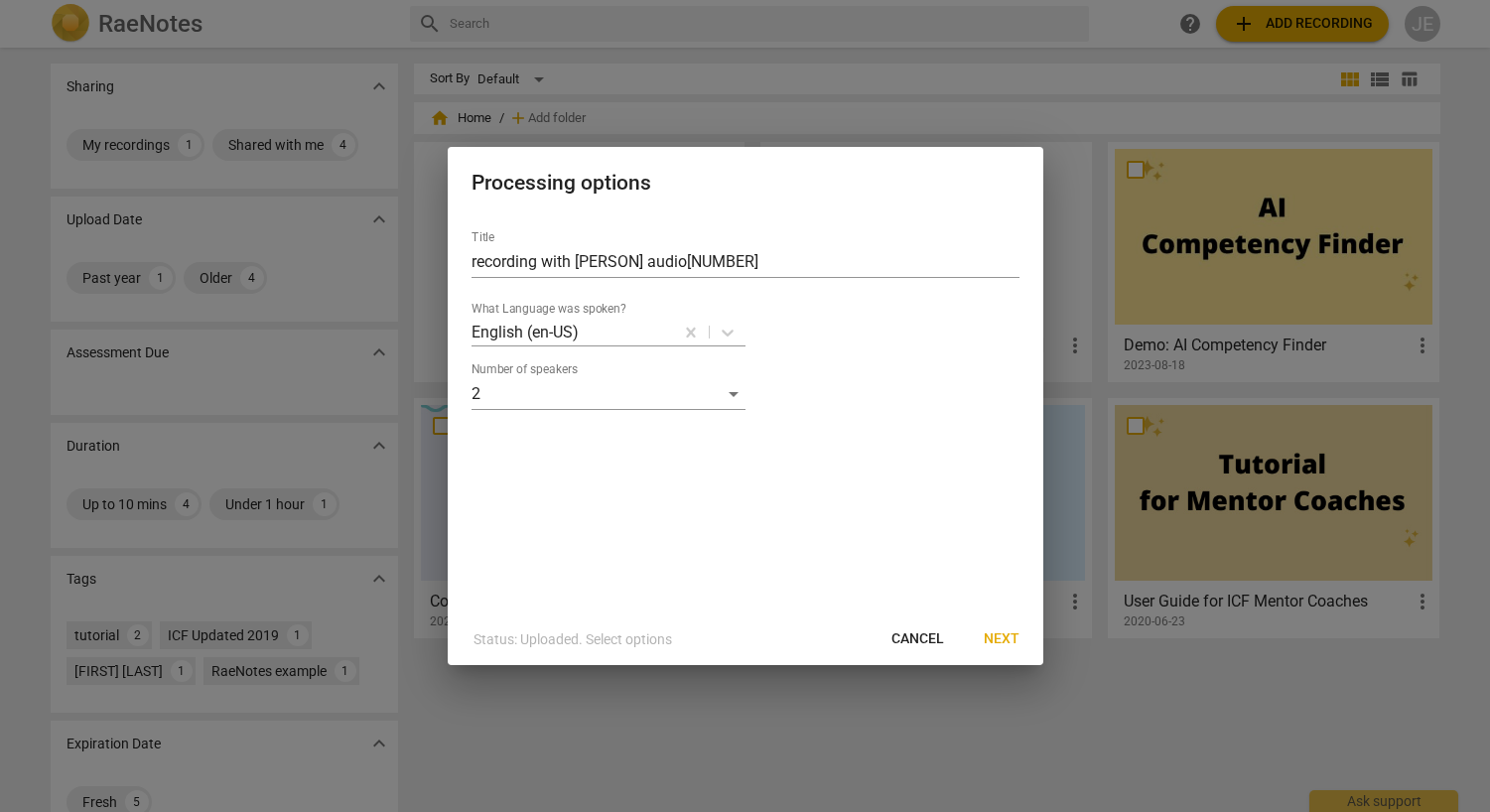 click on "Next" at bounding box center [1002, 639] 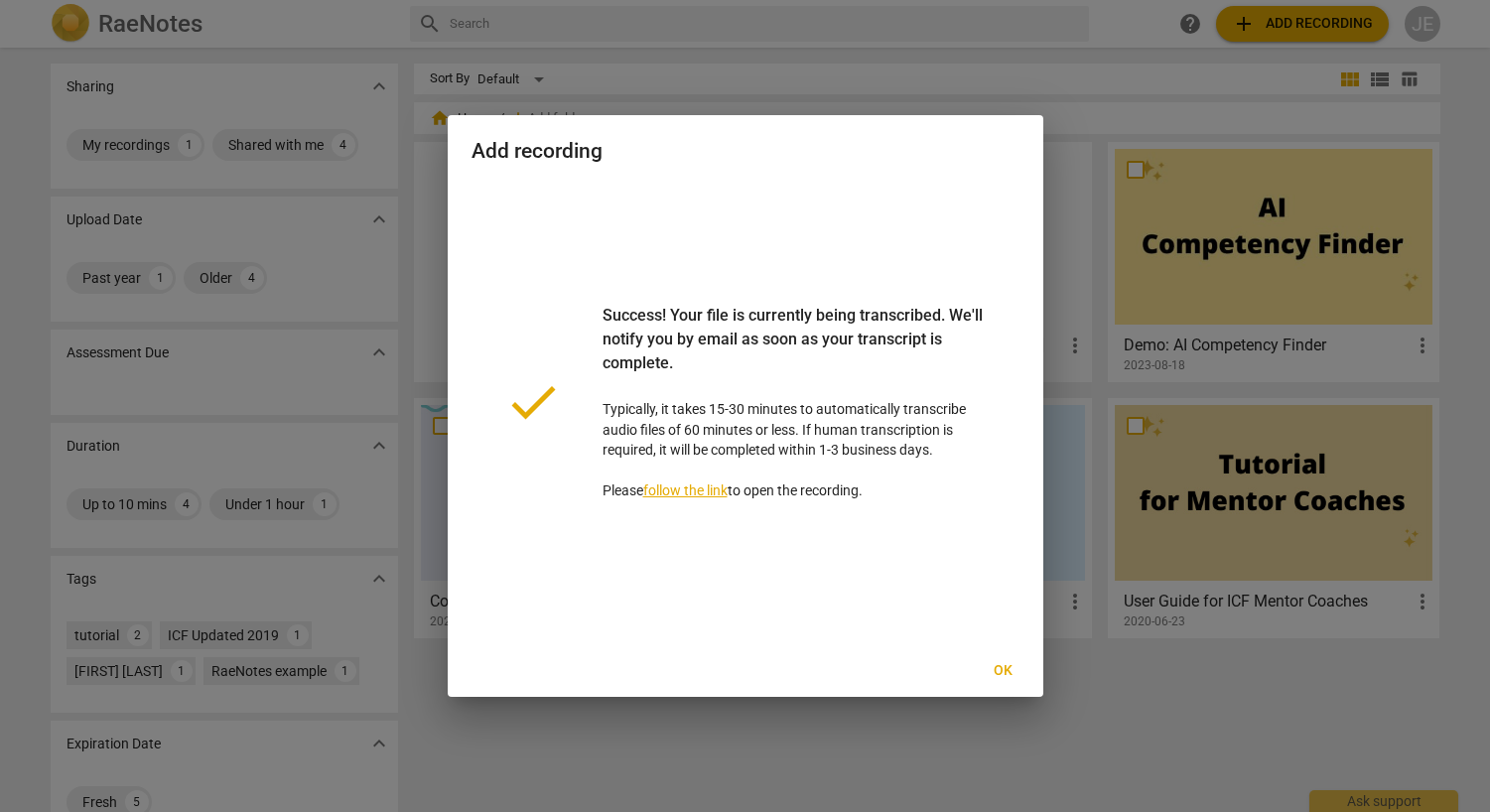 click on "Ok" at bounding box center (1004, 671) 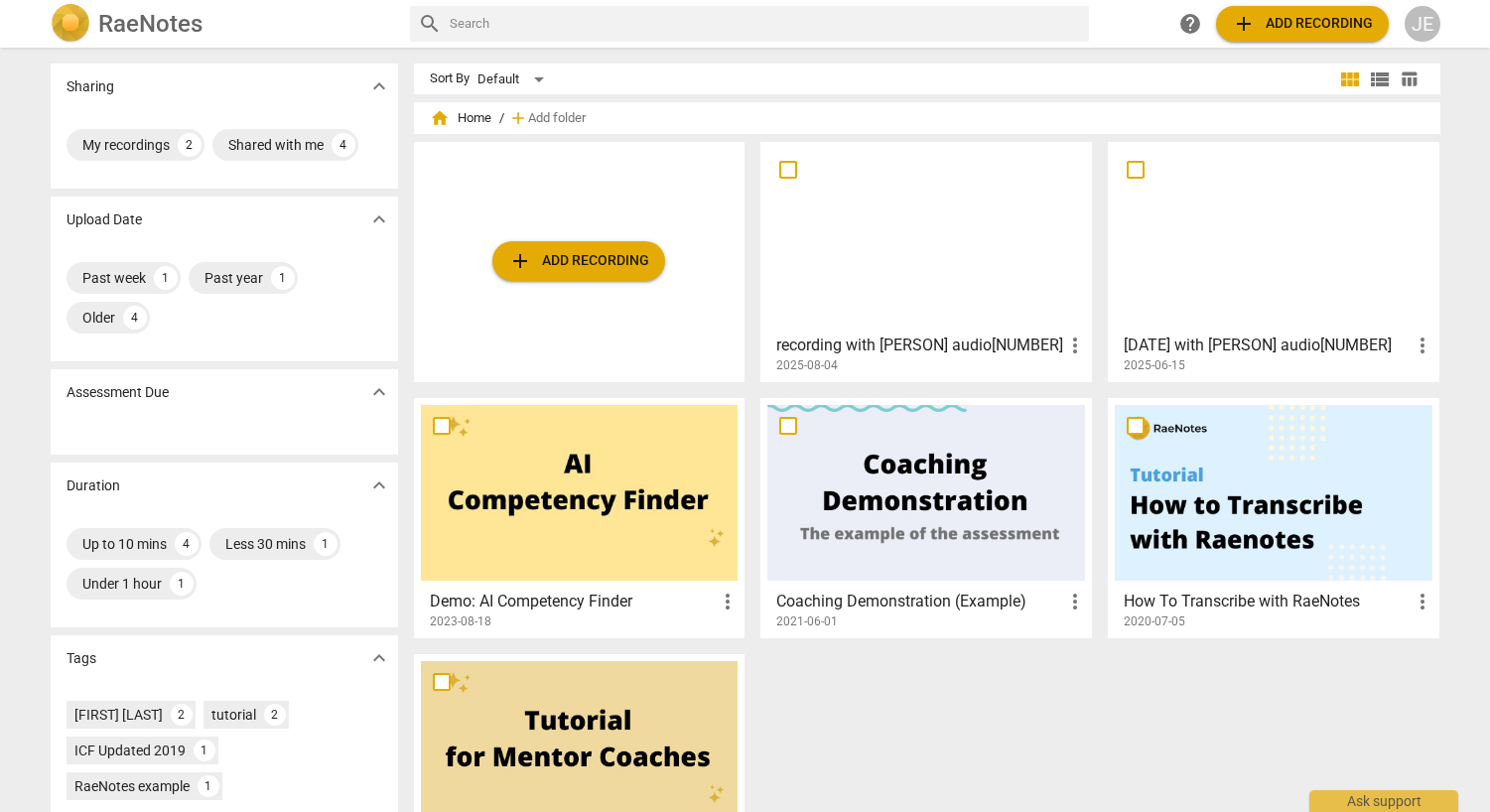 scroll, scrollTop: 0, scrollLeft: 0, axis: both 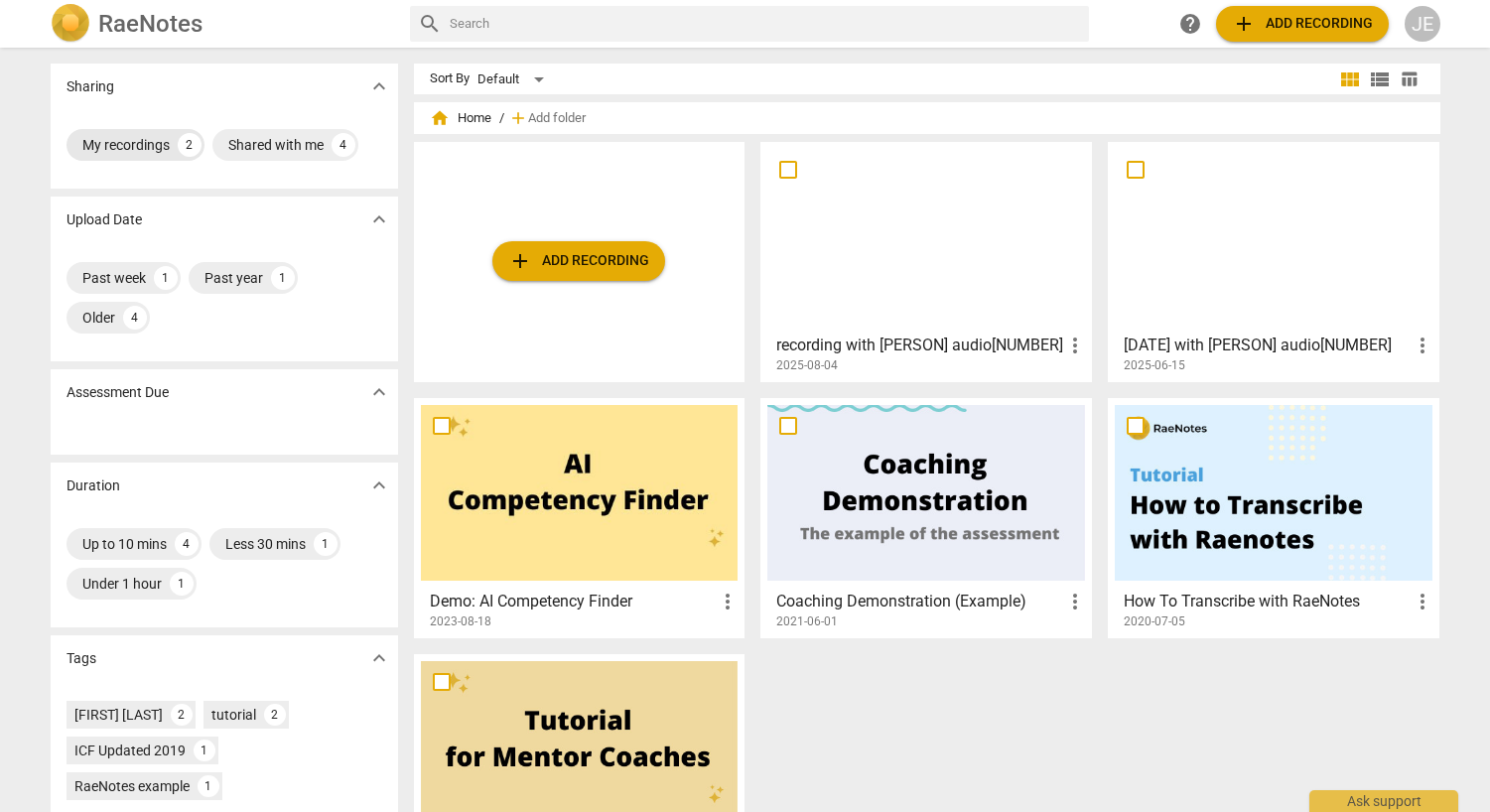 click on "2" at bounding box center [190, 145] 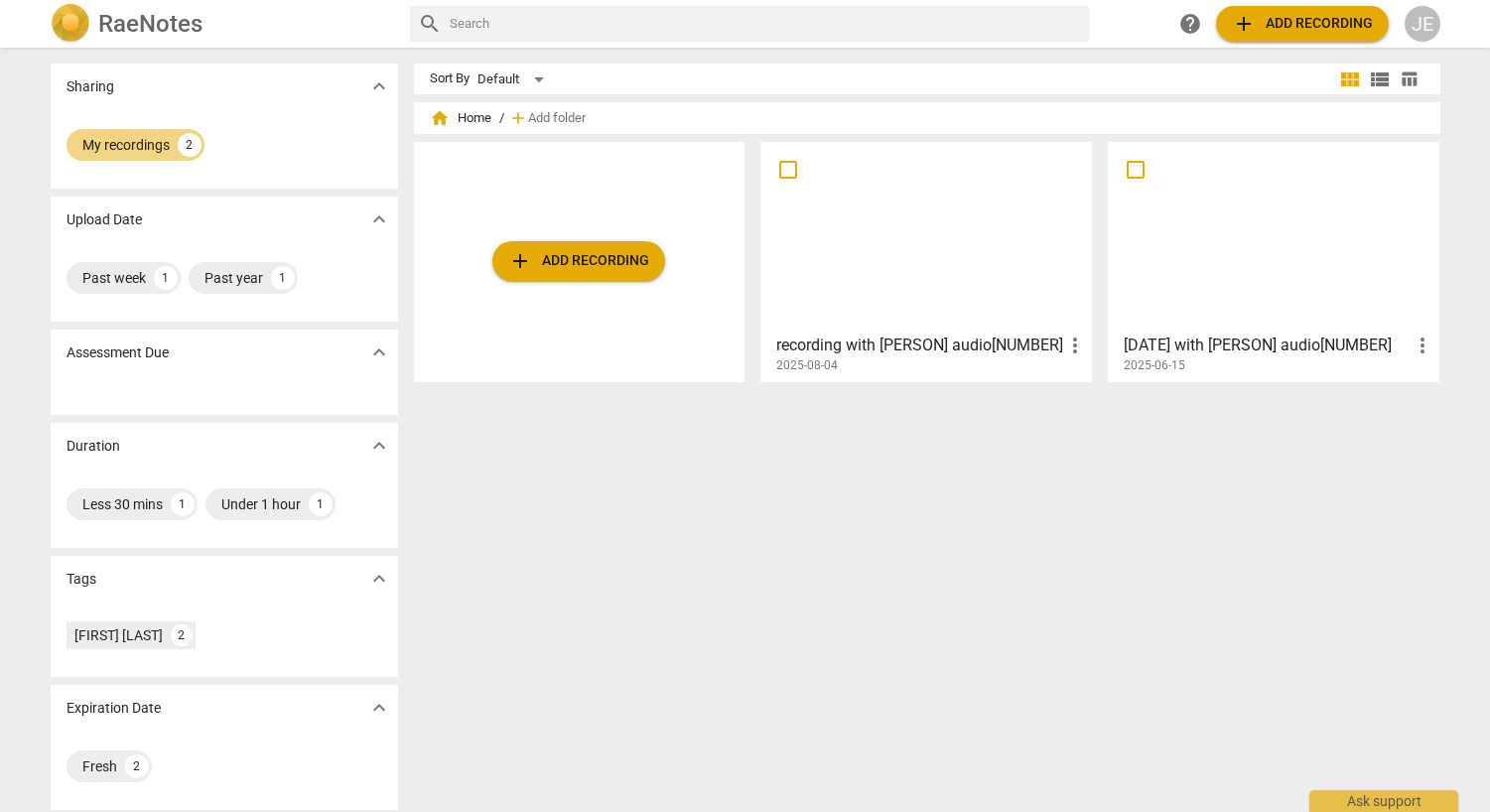 scroll, scrollTop: 0, scrollLeft: 0, axis: both 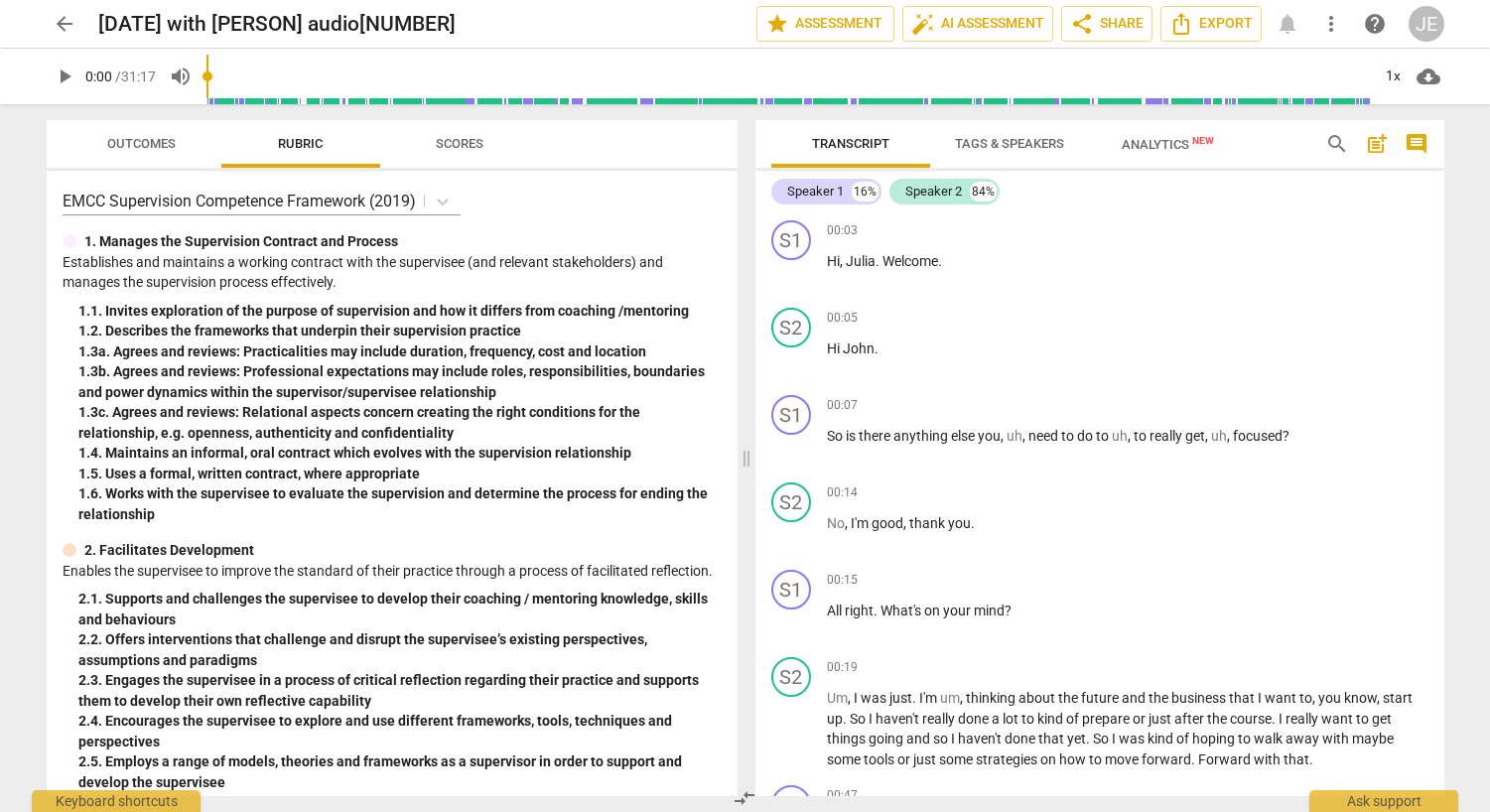 click on "arrow_back" at bounding box center (65, 24) 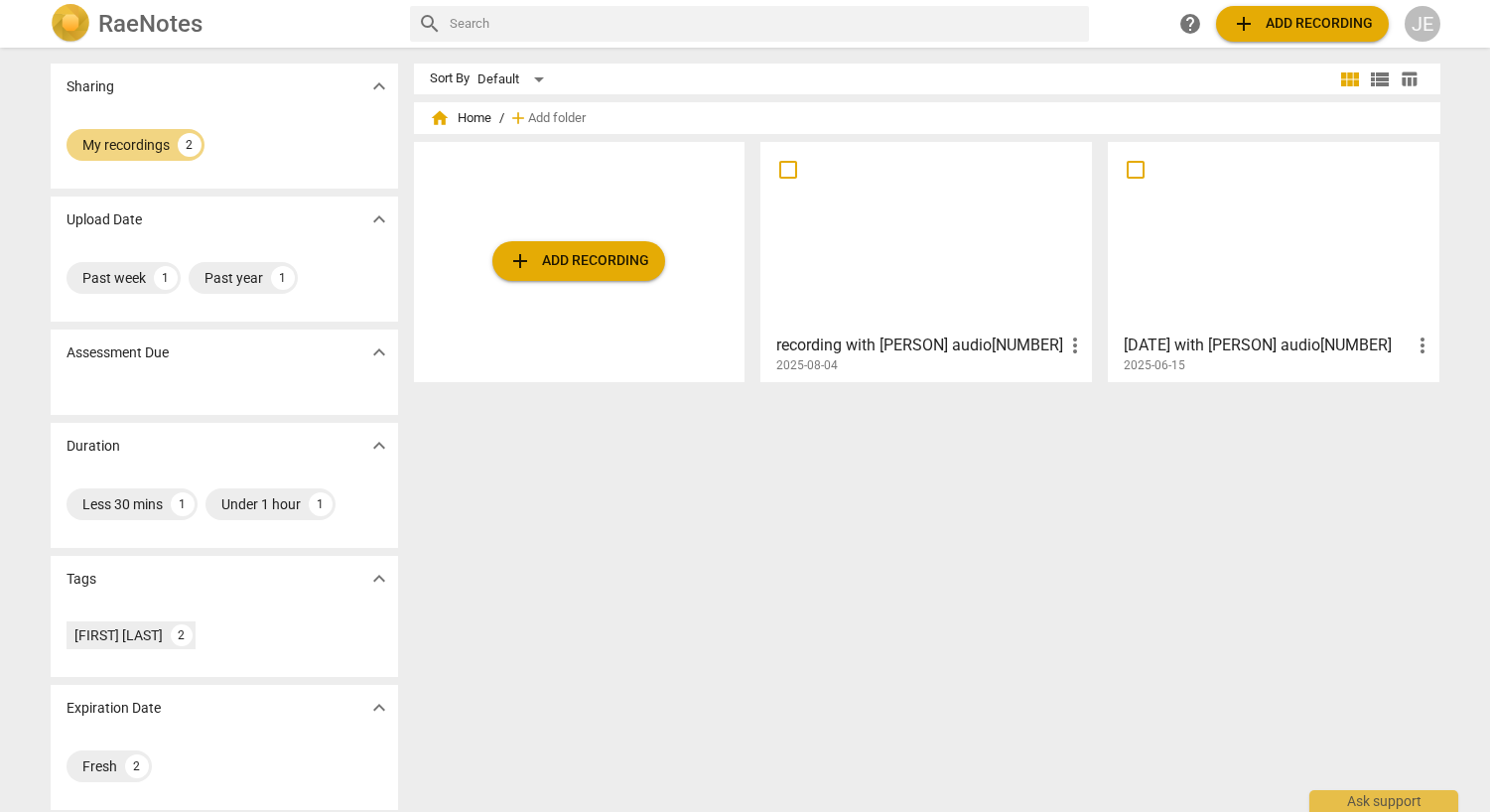 scroll, scrollTop: 0, scrollLeft: 0, axis: both 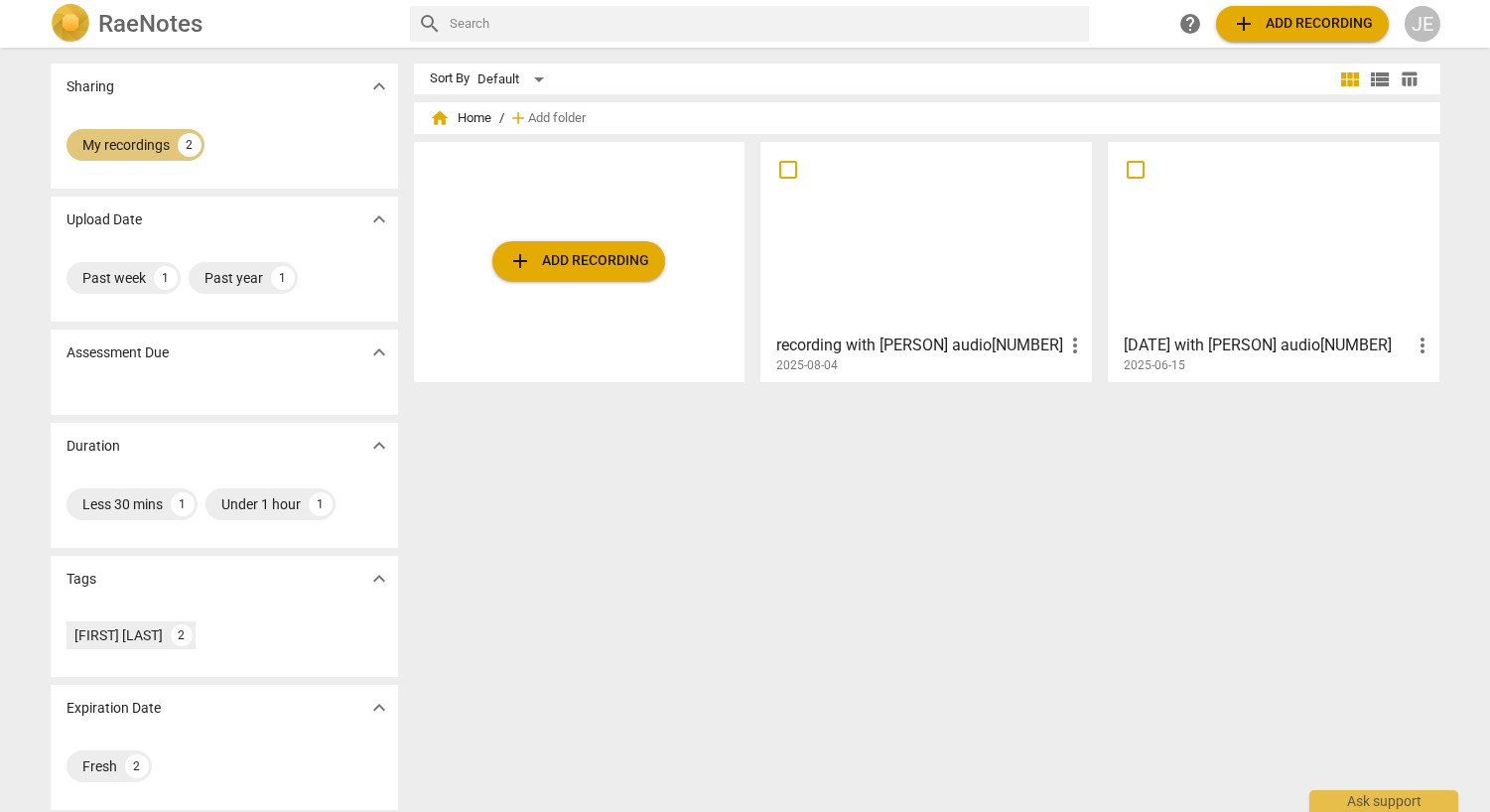 click on "2" at bounding box center [190, 145] 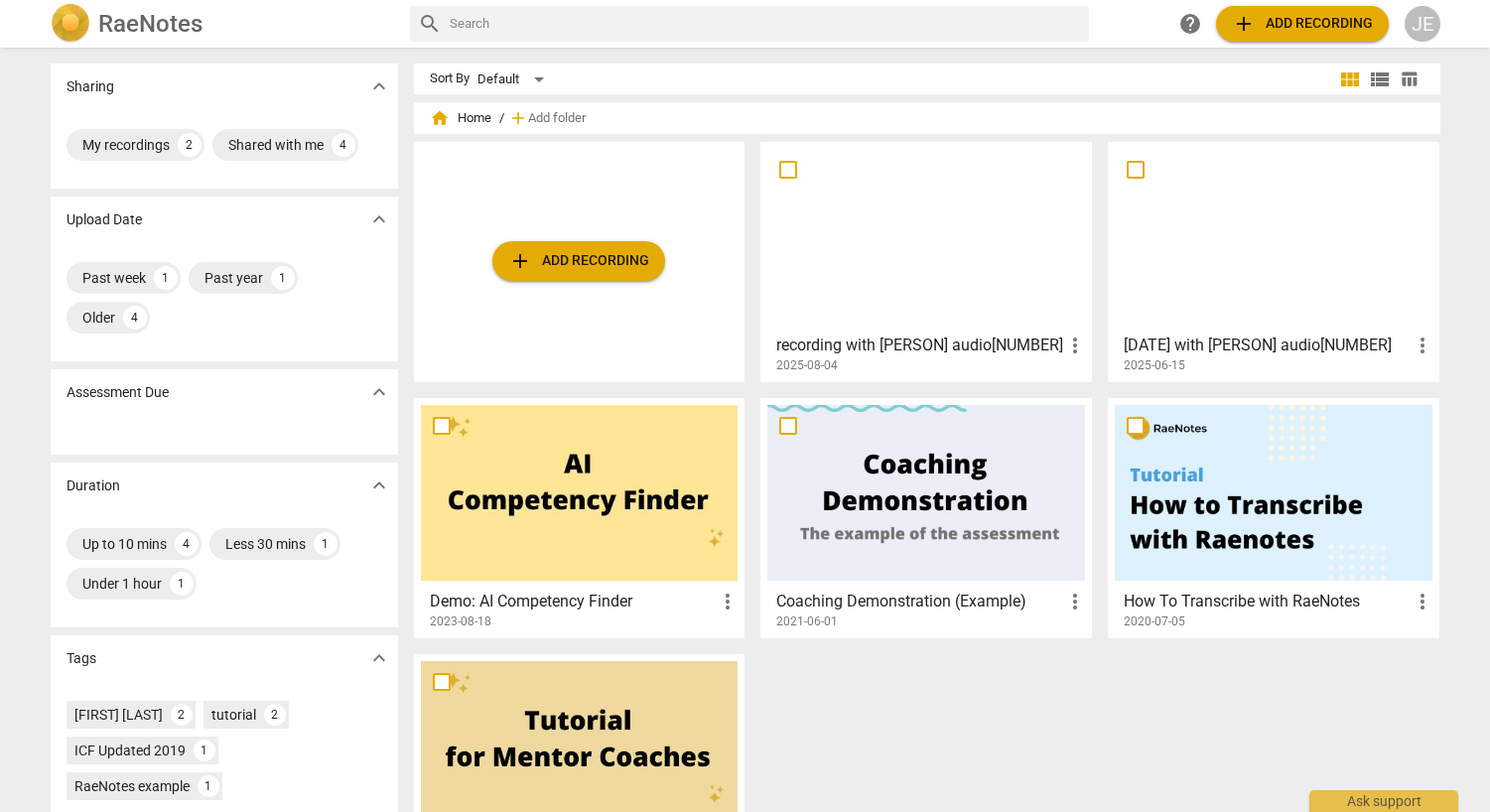 click at bounding box center (926, 236) 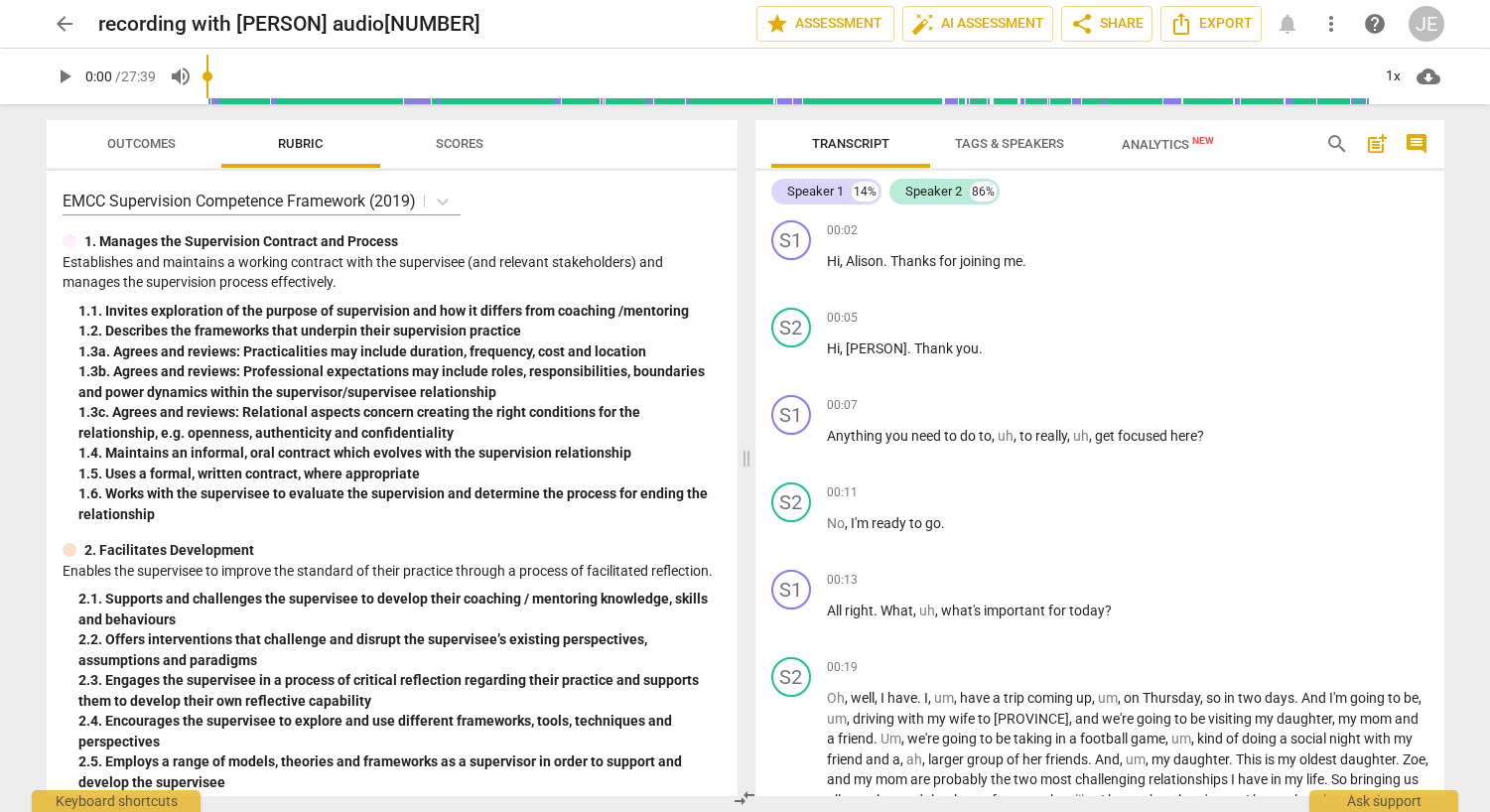 click on "more_vert" at bounding box center [1331, 24] 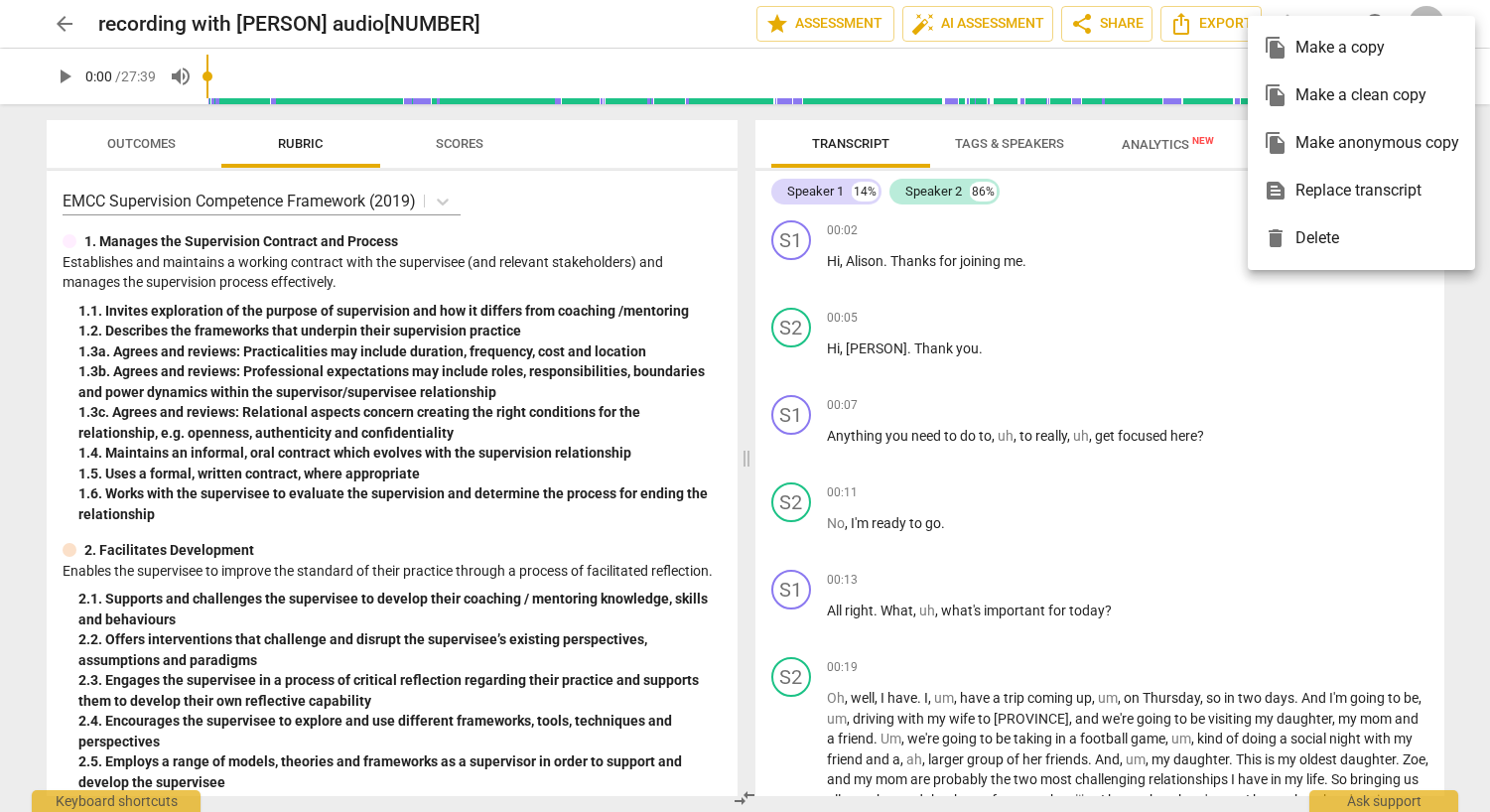 click at bounding box center (745, 406) 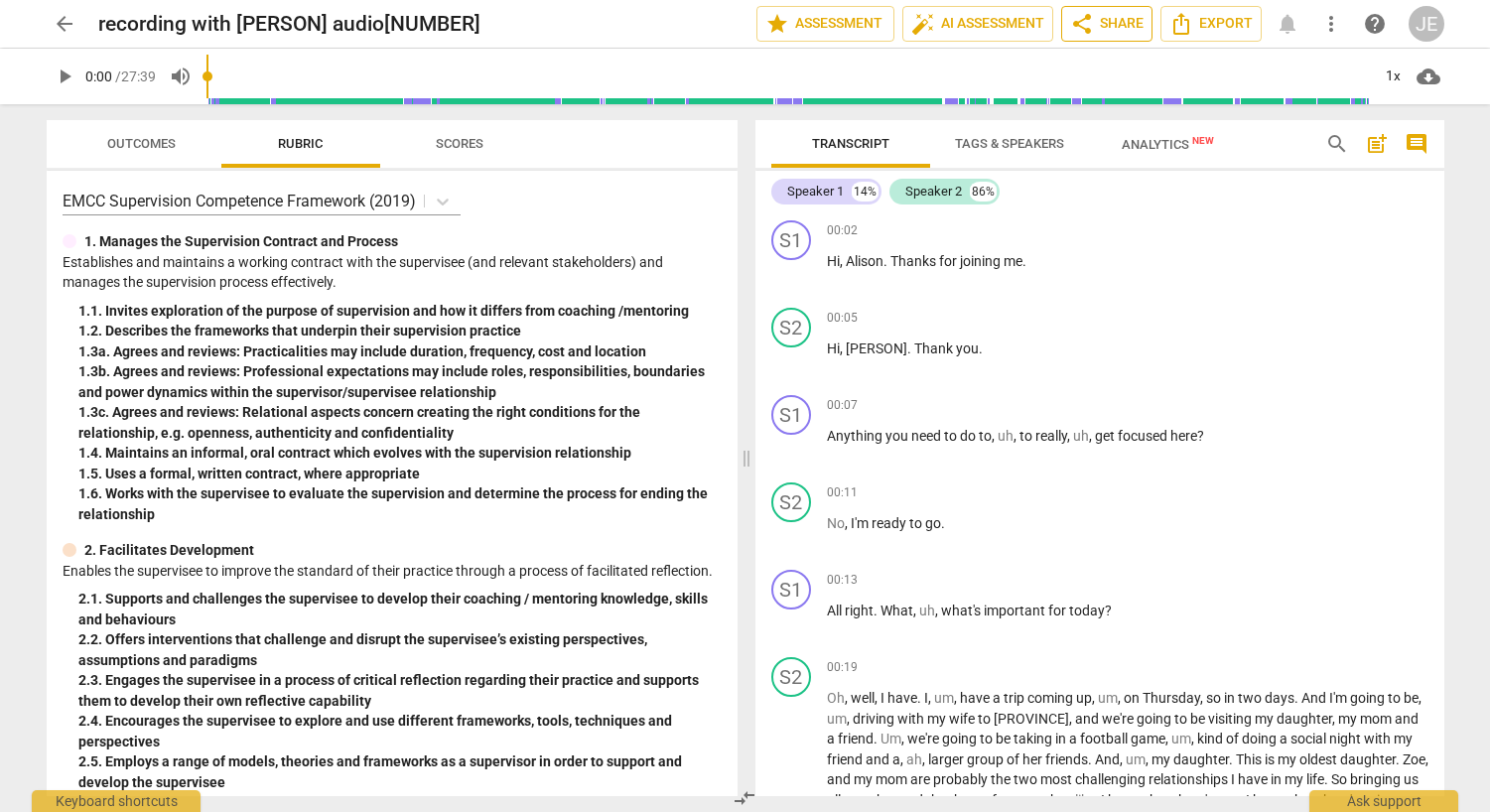 click on "share    Share" at bounding box center (1107, 24) 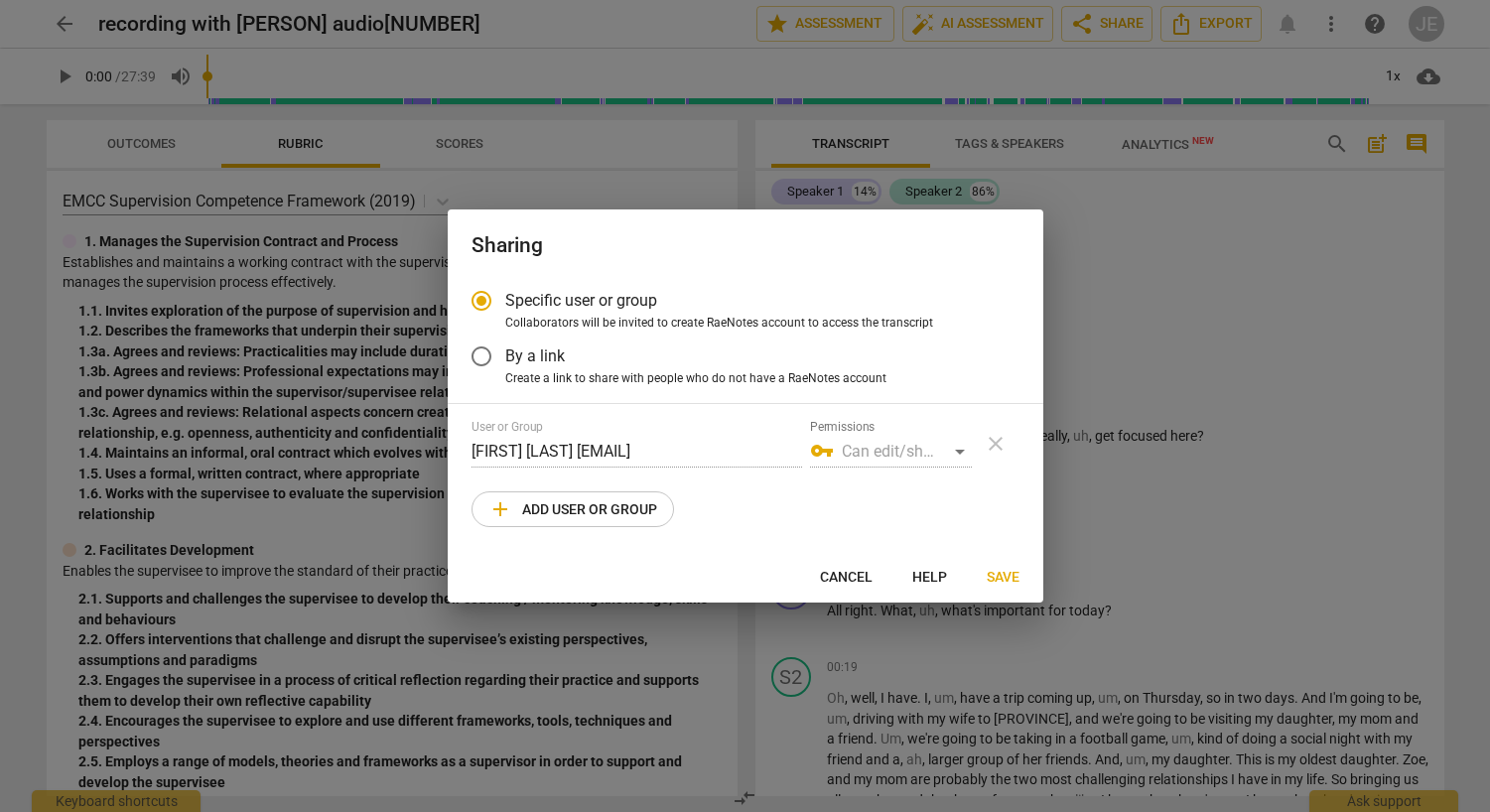 click on "vpn_key Can edit/share" at bounding box center (890, 452) 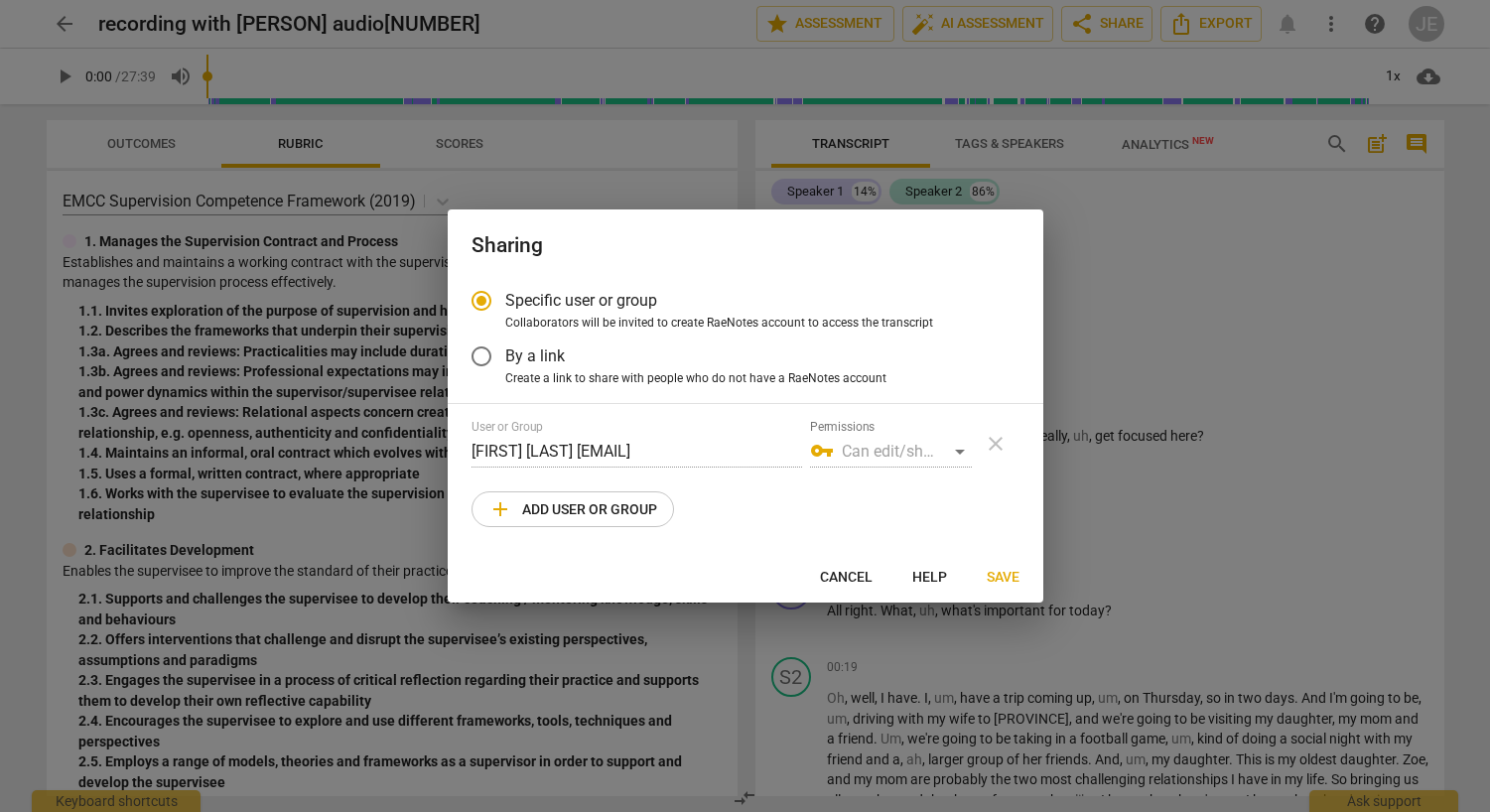 click on "add Add user or group" at bounding box center (573, 509) 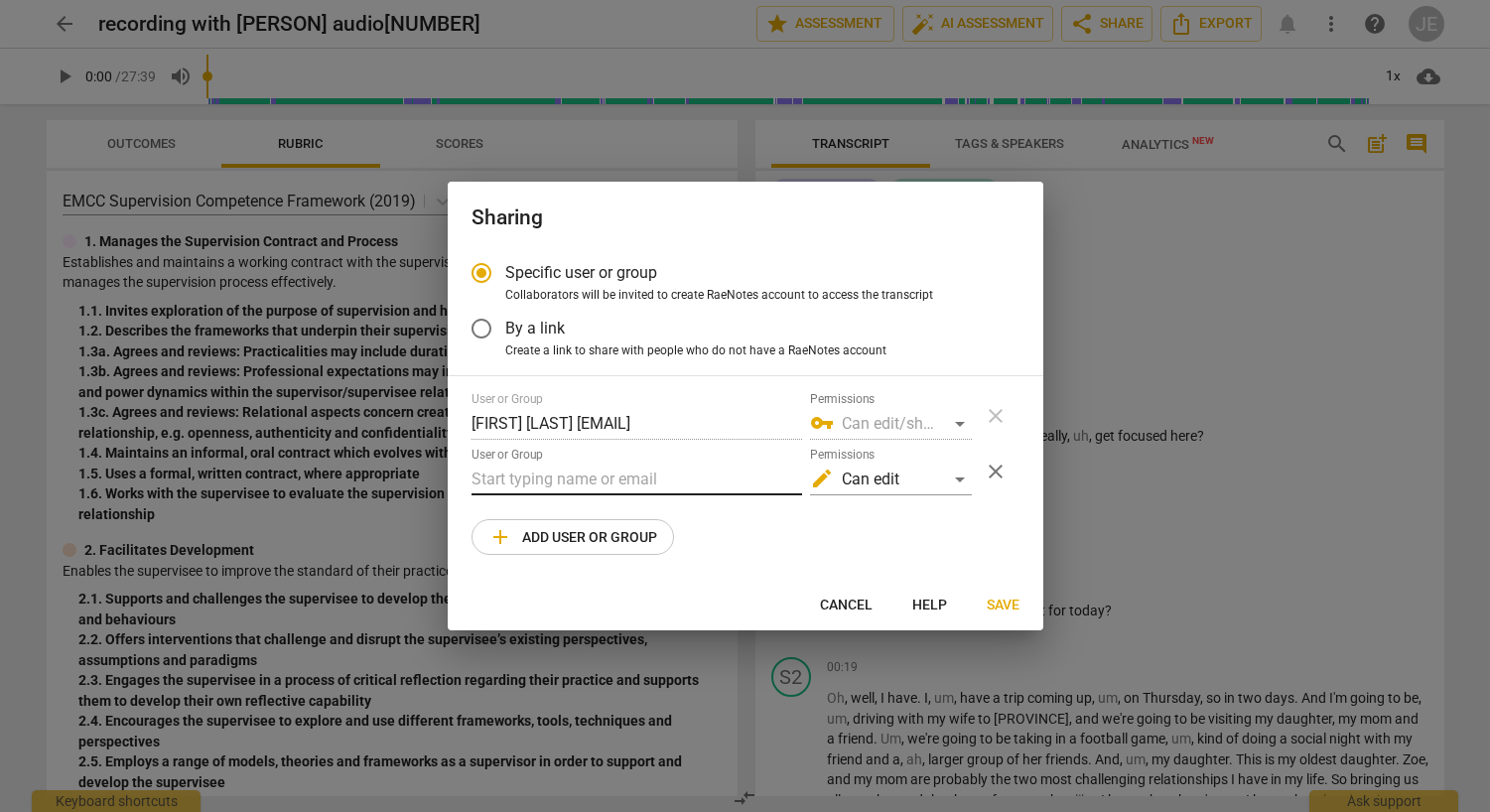 click at bounding box center (636, 479) 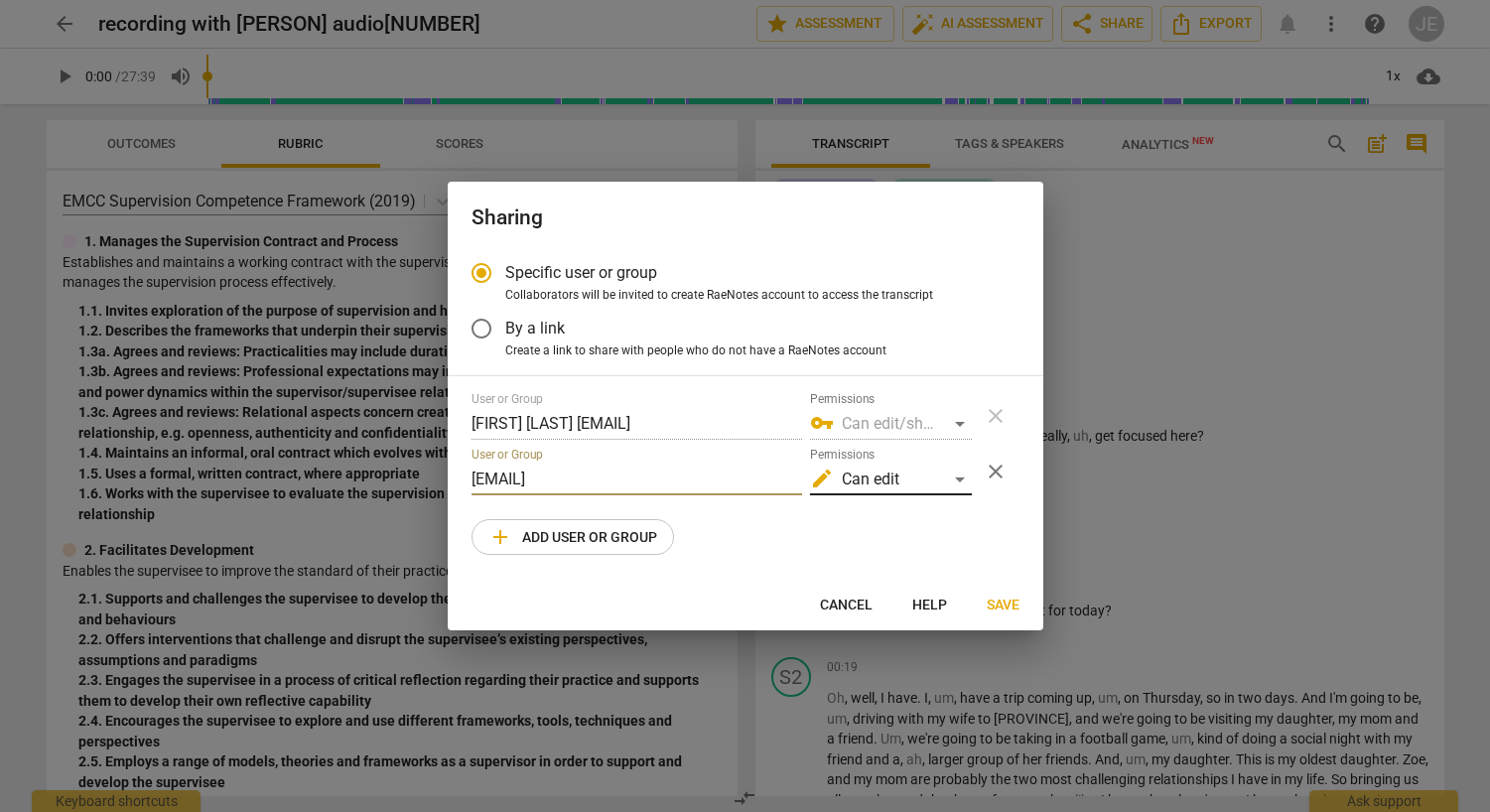 type on "kelly@coachacademy.com" 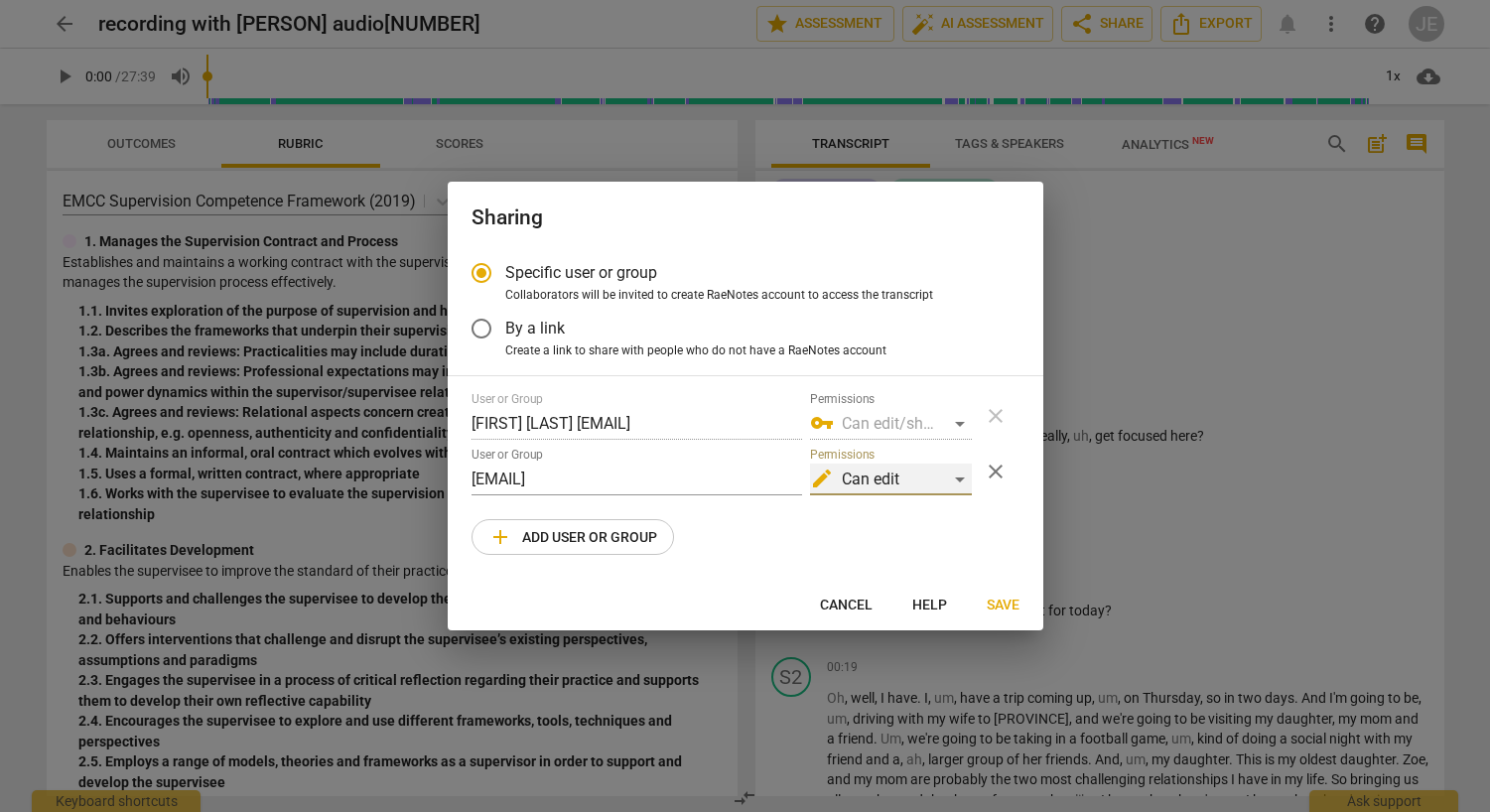 click on "edit Can edit" at bounding box center [890, 479] 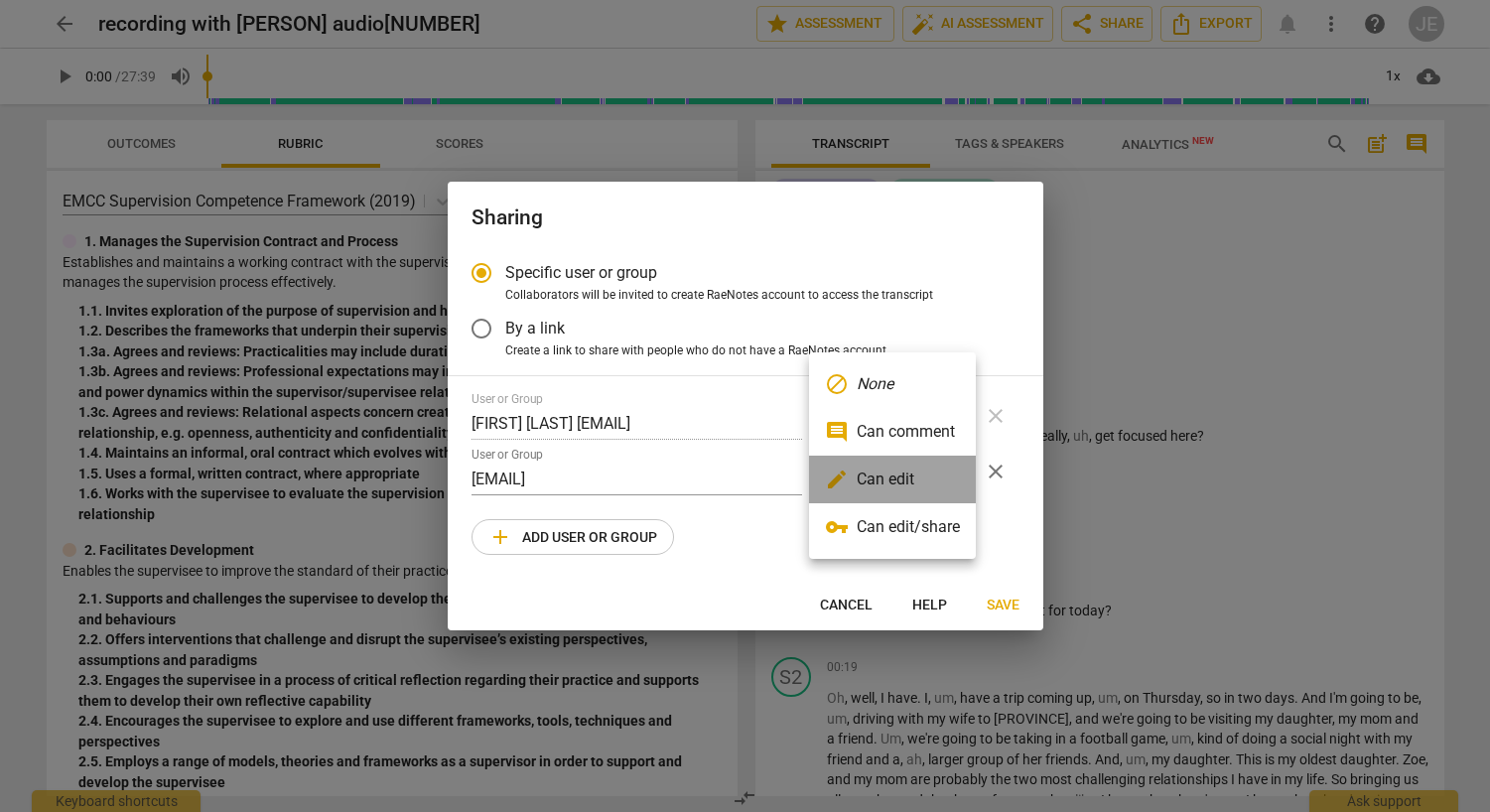 click on "edit Can edit" at bounding box center [892, 479] 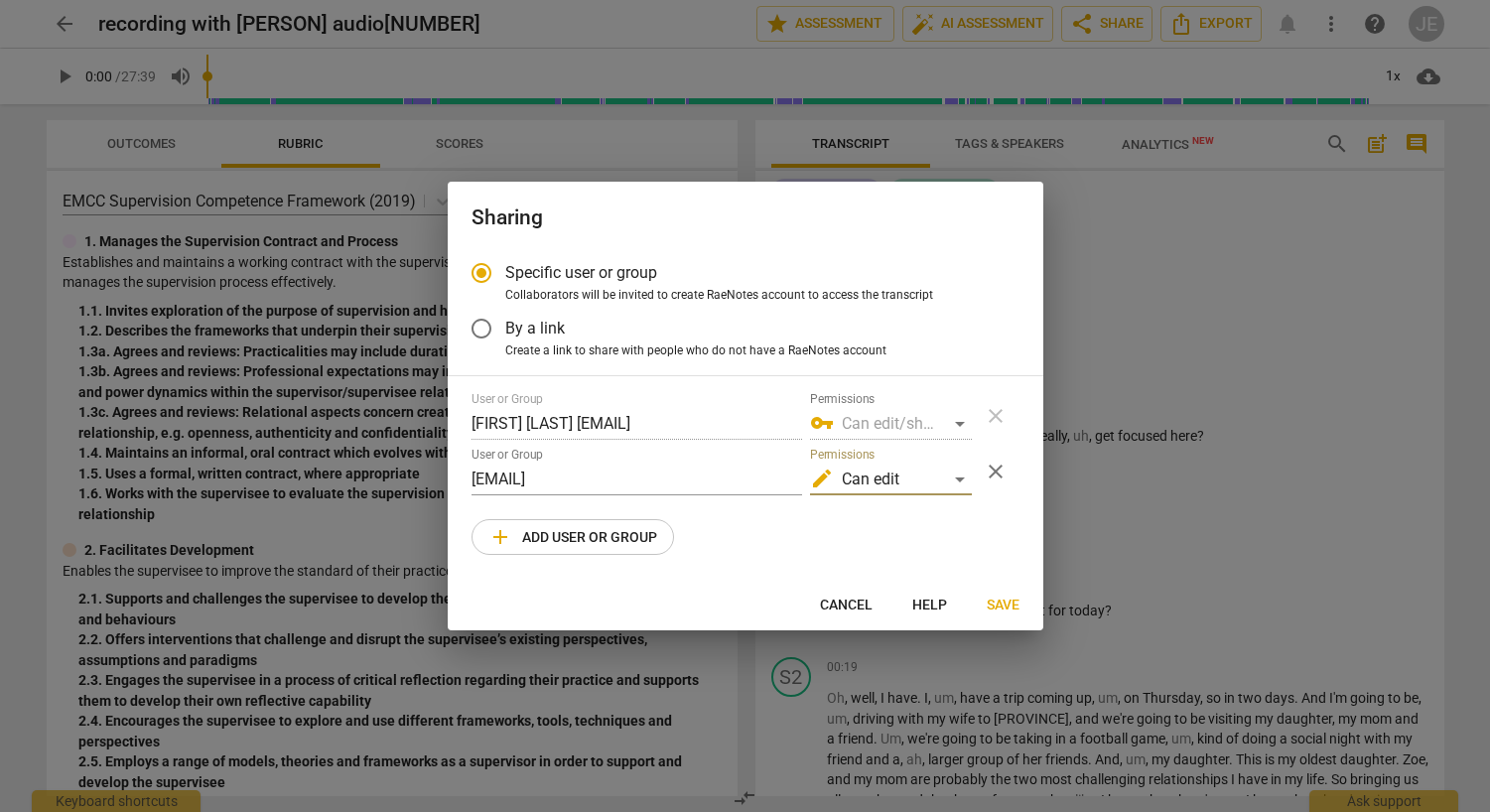 click on "Save" at bounding box center (1003, 606) 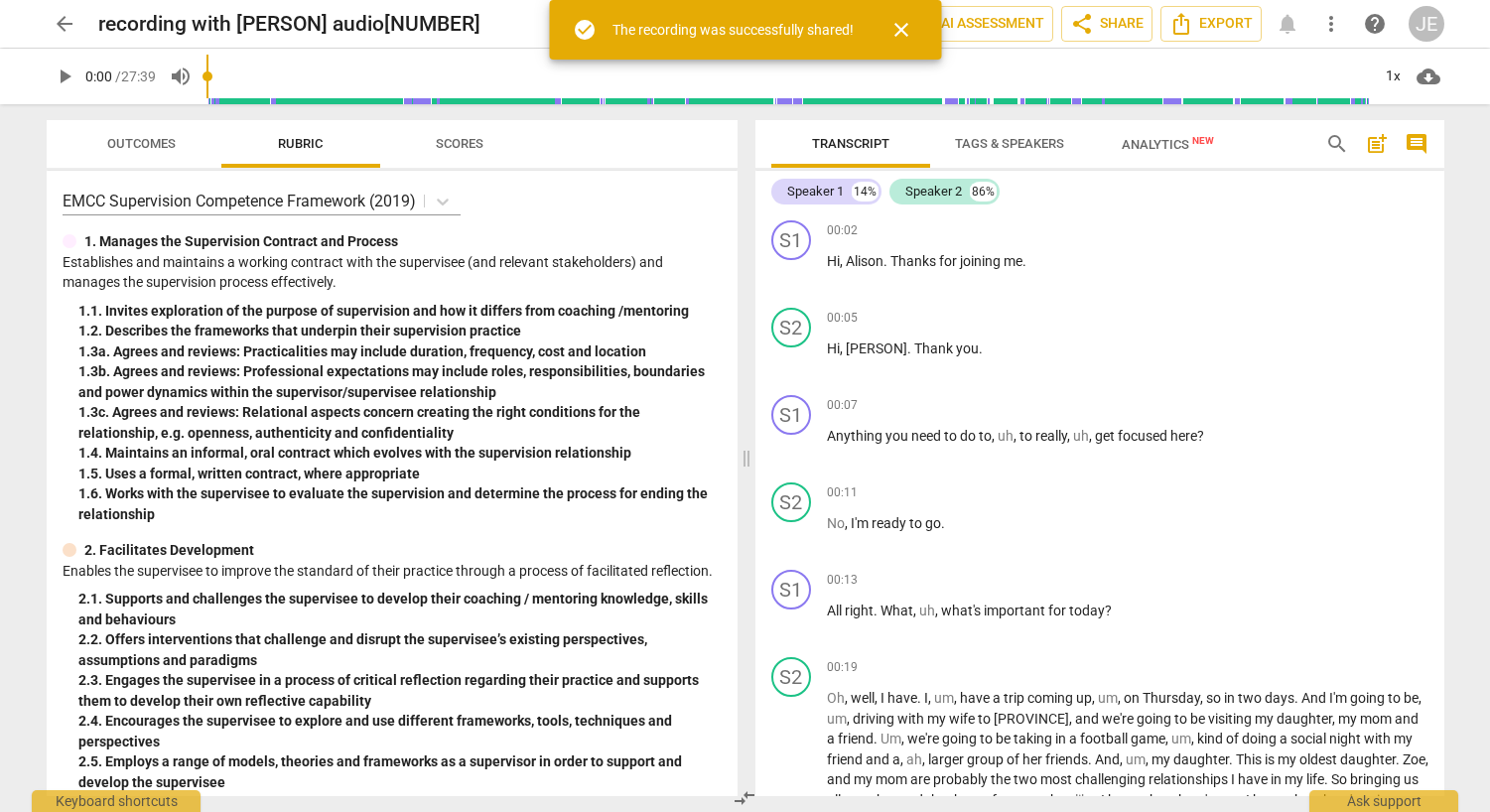 radio on "false" 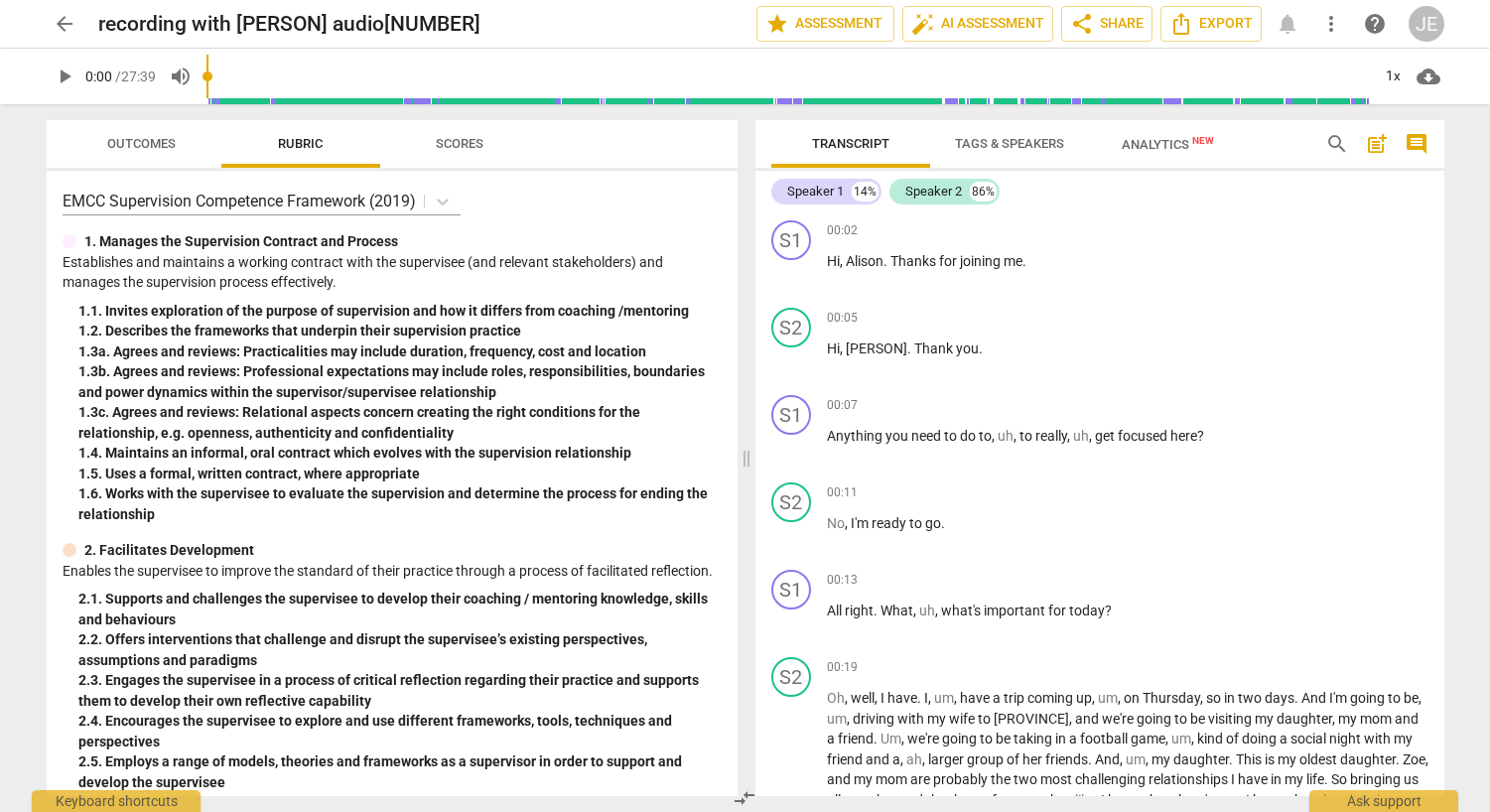 click on "Analytics   New" at bounding box center (1167, 144) 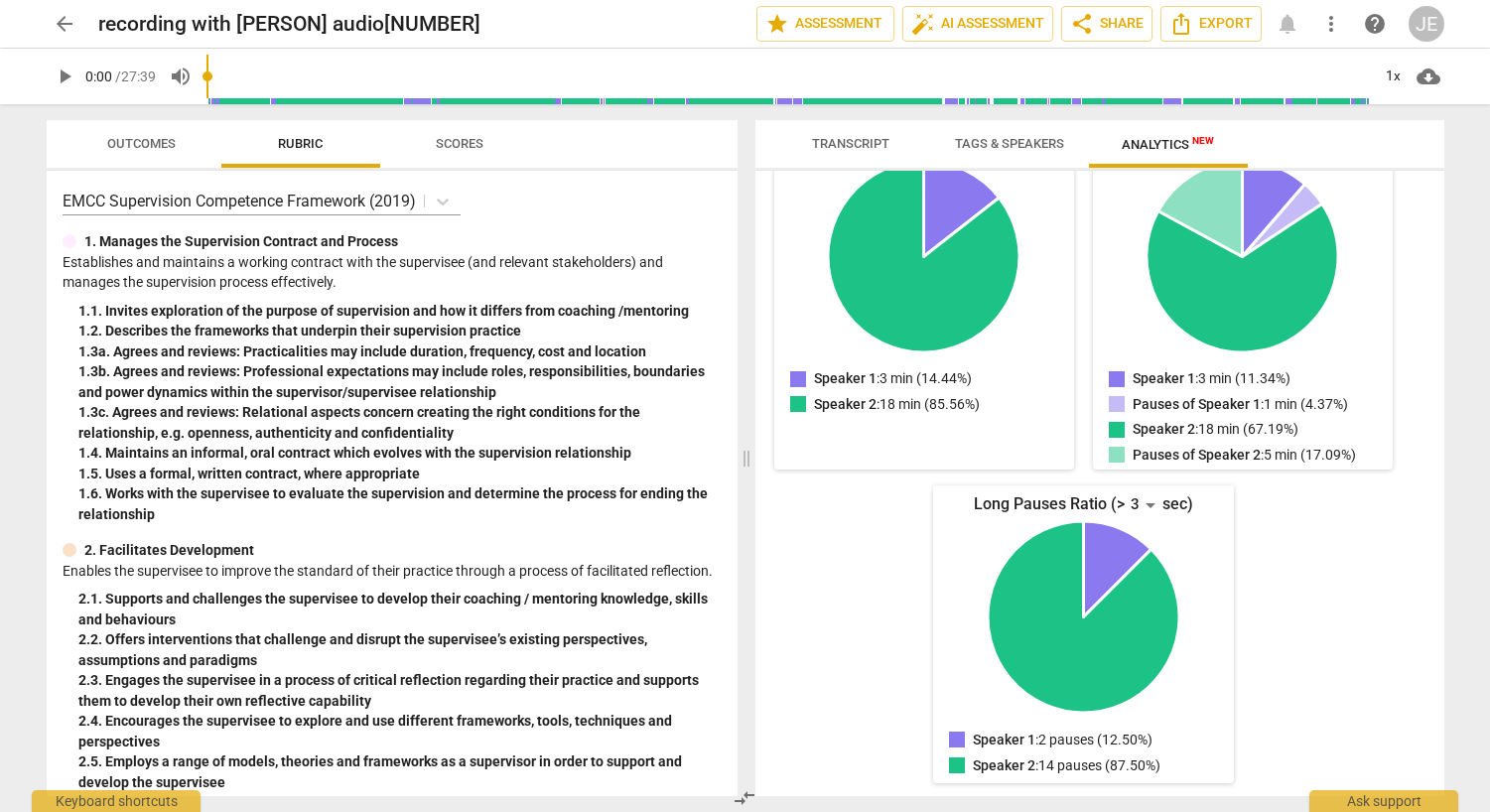scroll, scrollTop: 270, scrollLeft: 0, axis: vertical 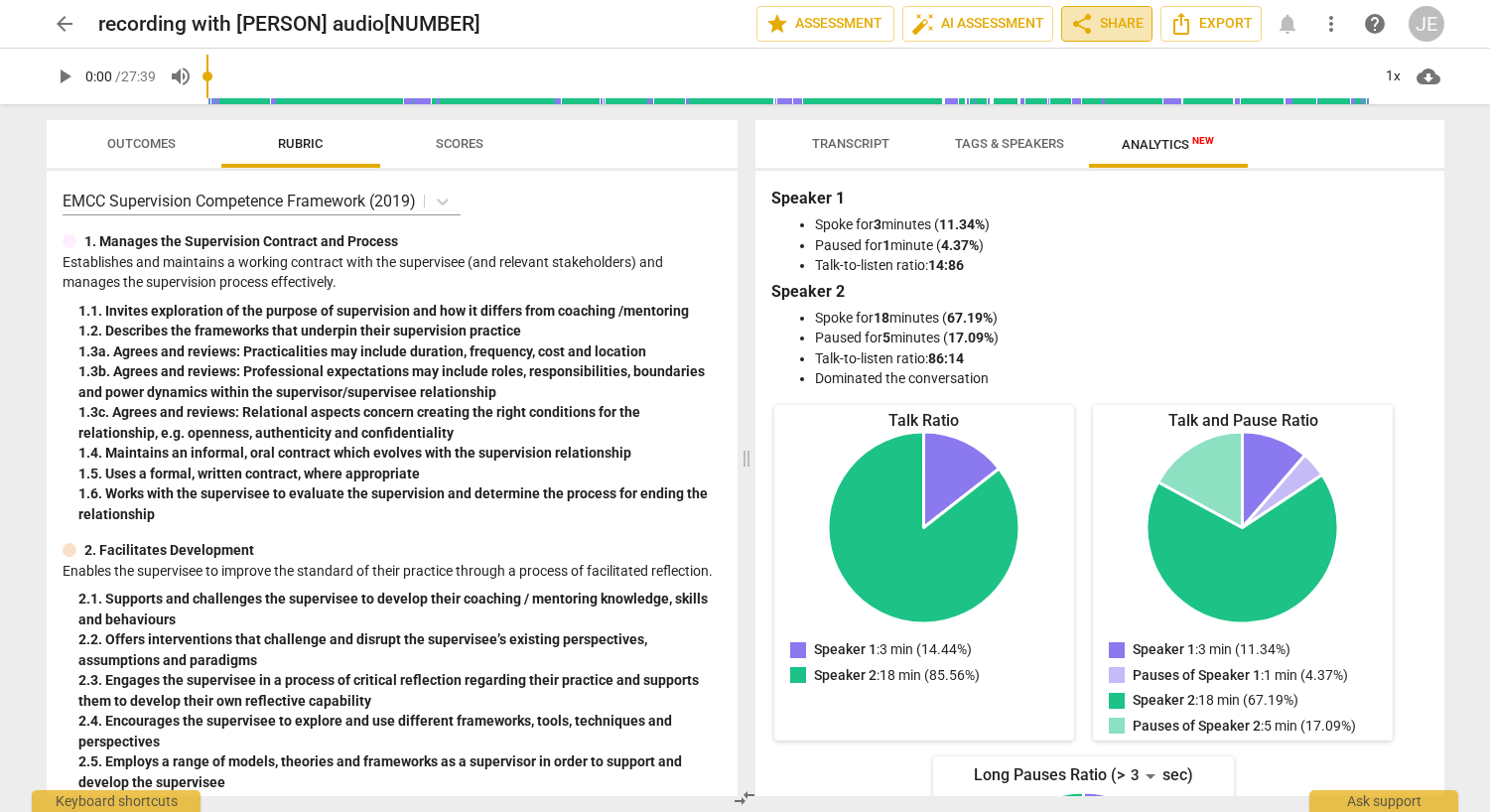 click on "share    Share" at bounding box center (1107, 24) 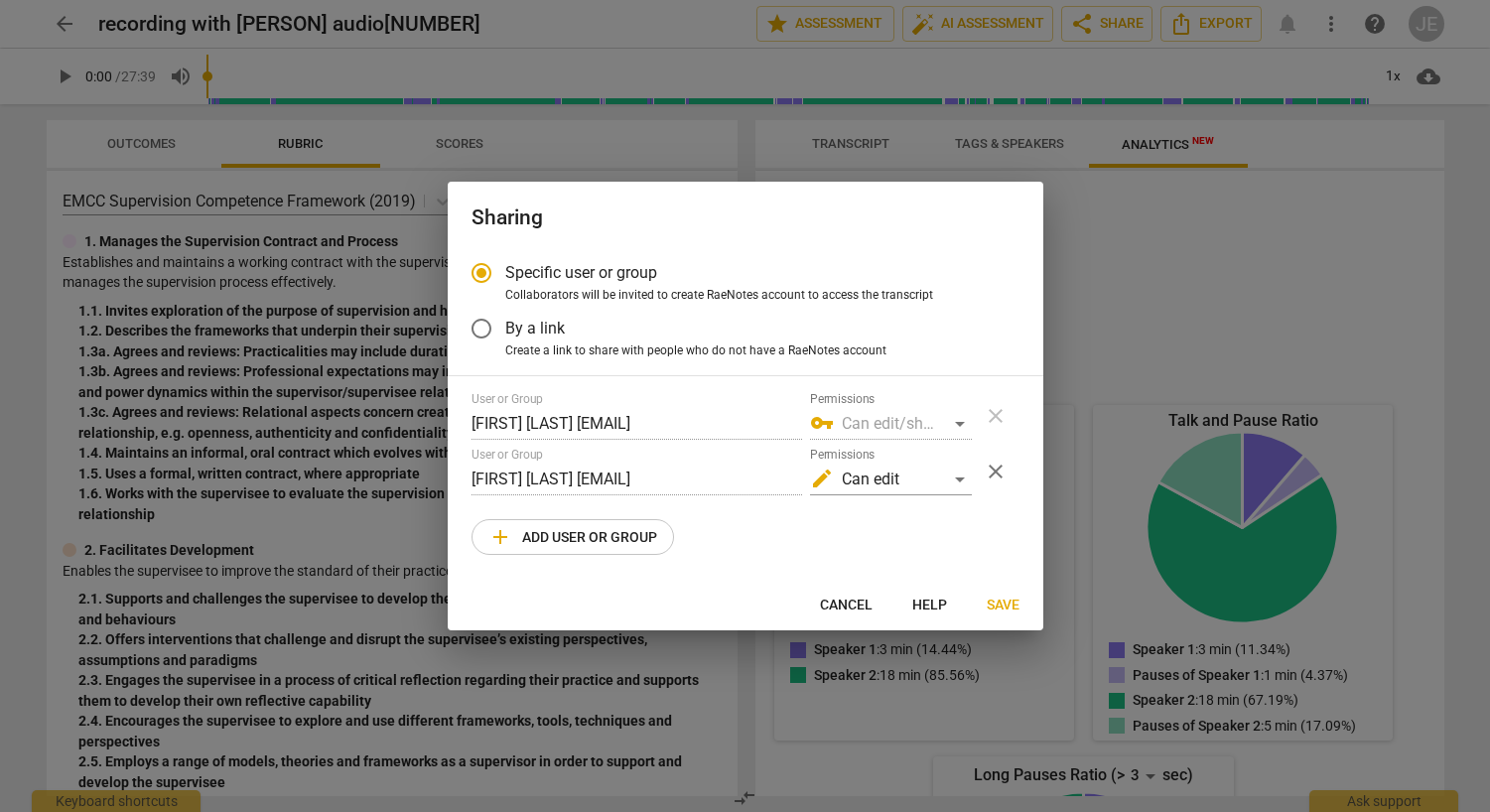 click at bounding box center (745, 406) 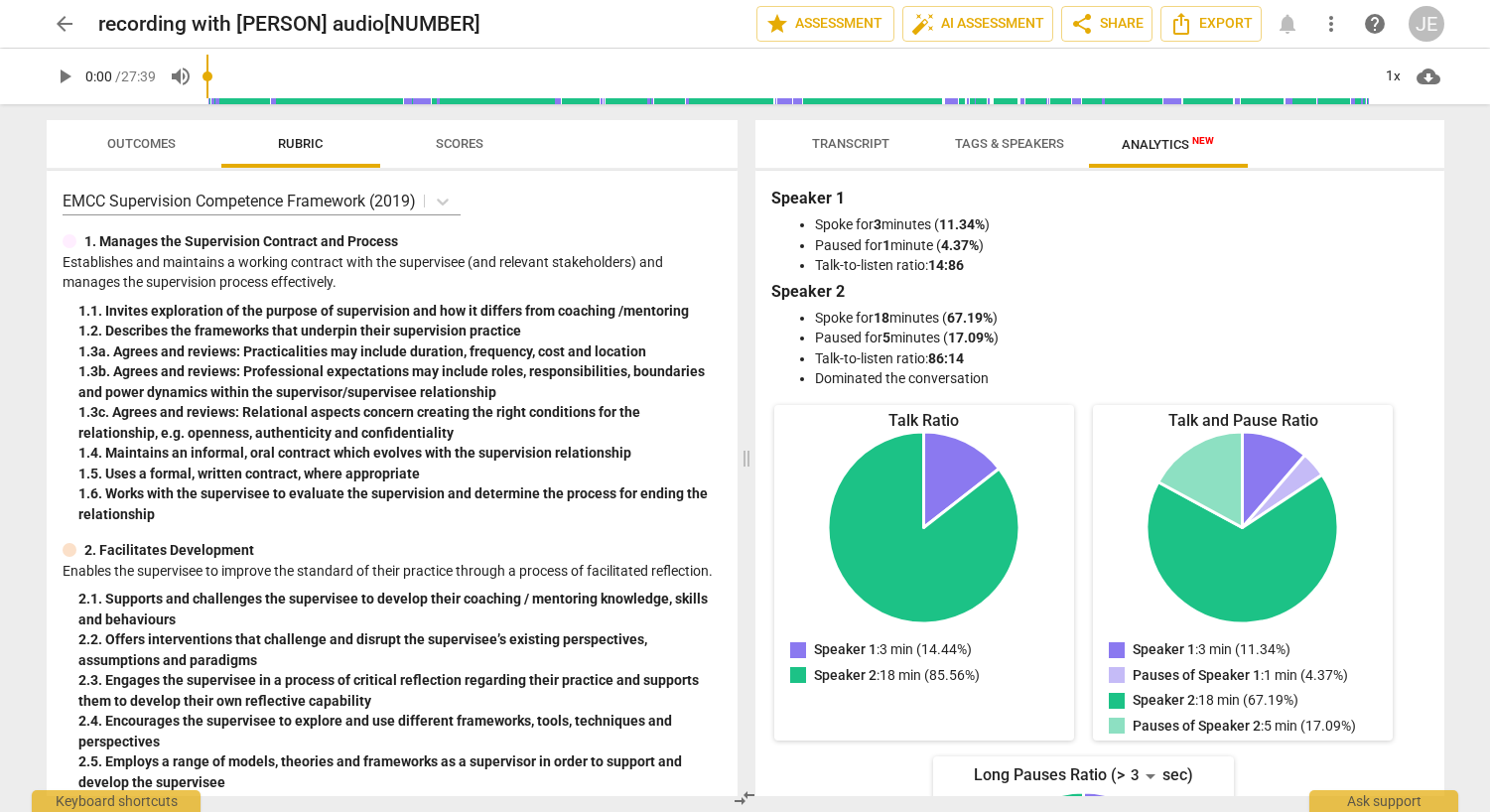 scroll, scrollTop: 0, scrollLeft: 0, axis: both 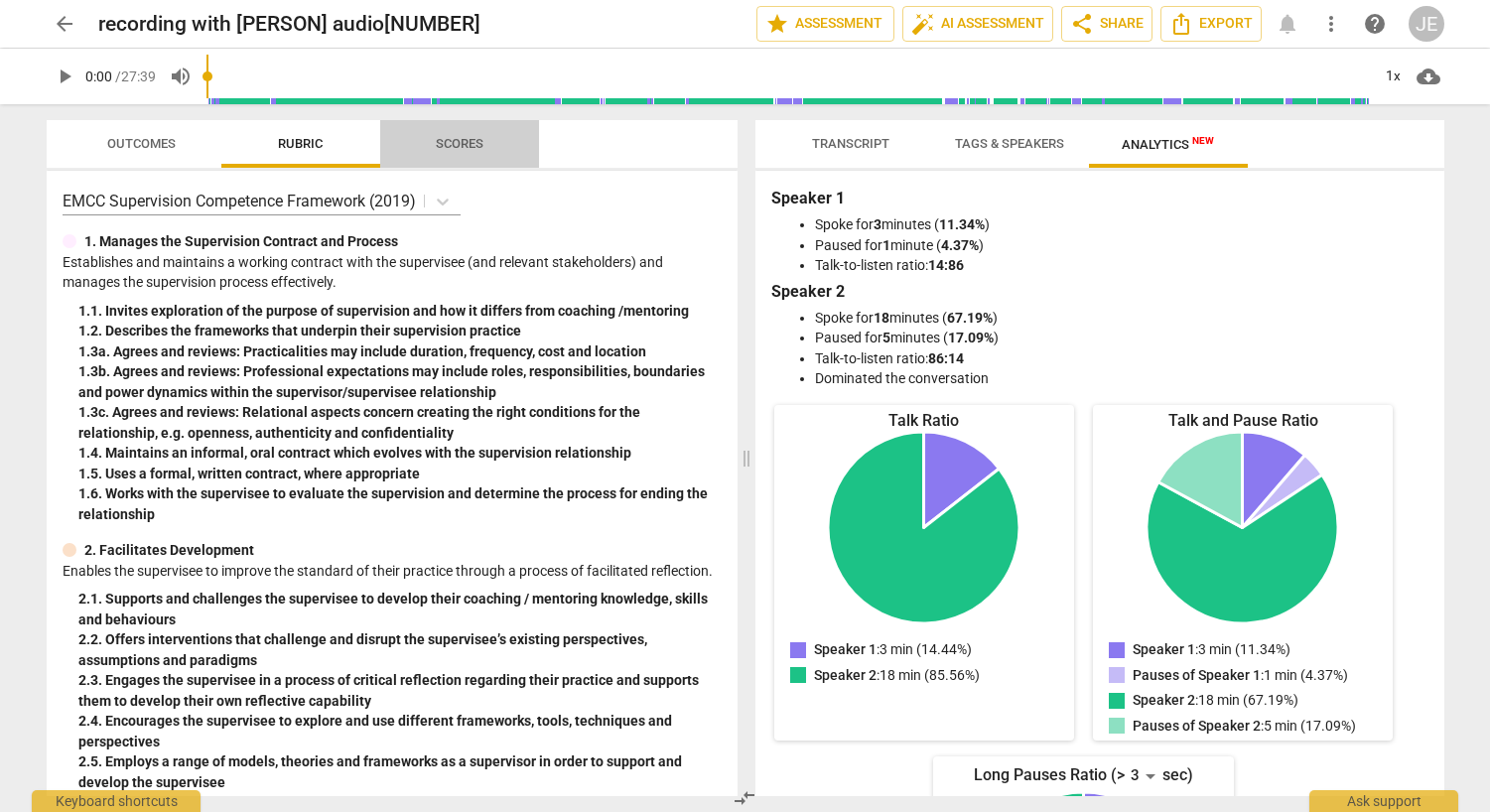 click on "Scores" at bounding box center (460, 143) 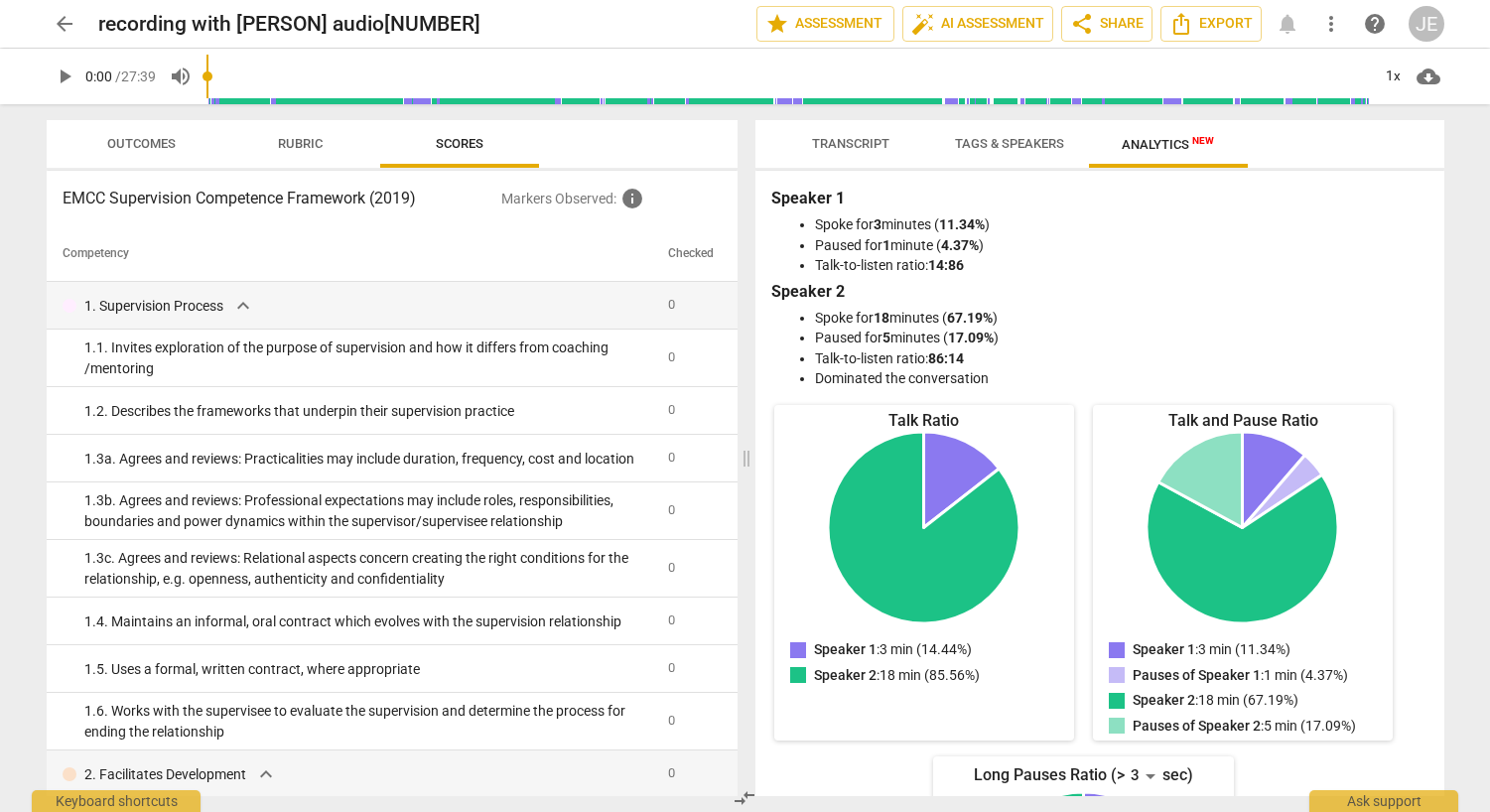 scroll, scrollTop: 0, scrollLeft: 0, axis: both 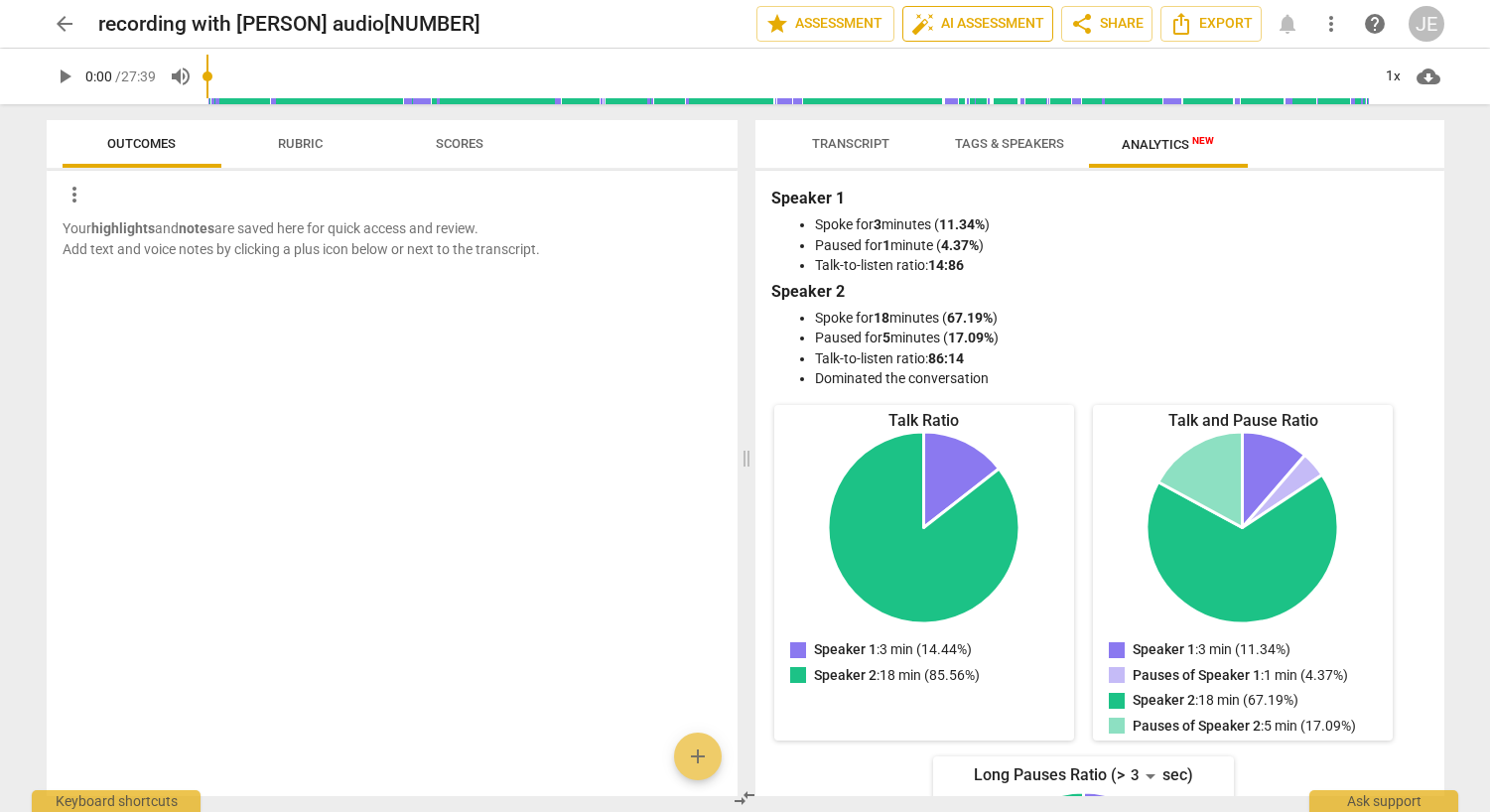 click on "auto_fix_high    AI Assessment" at bounding box center (978, 24) 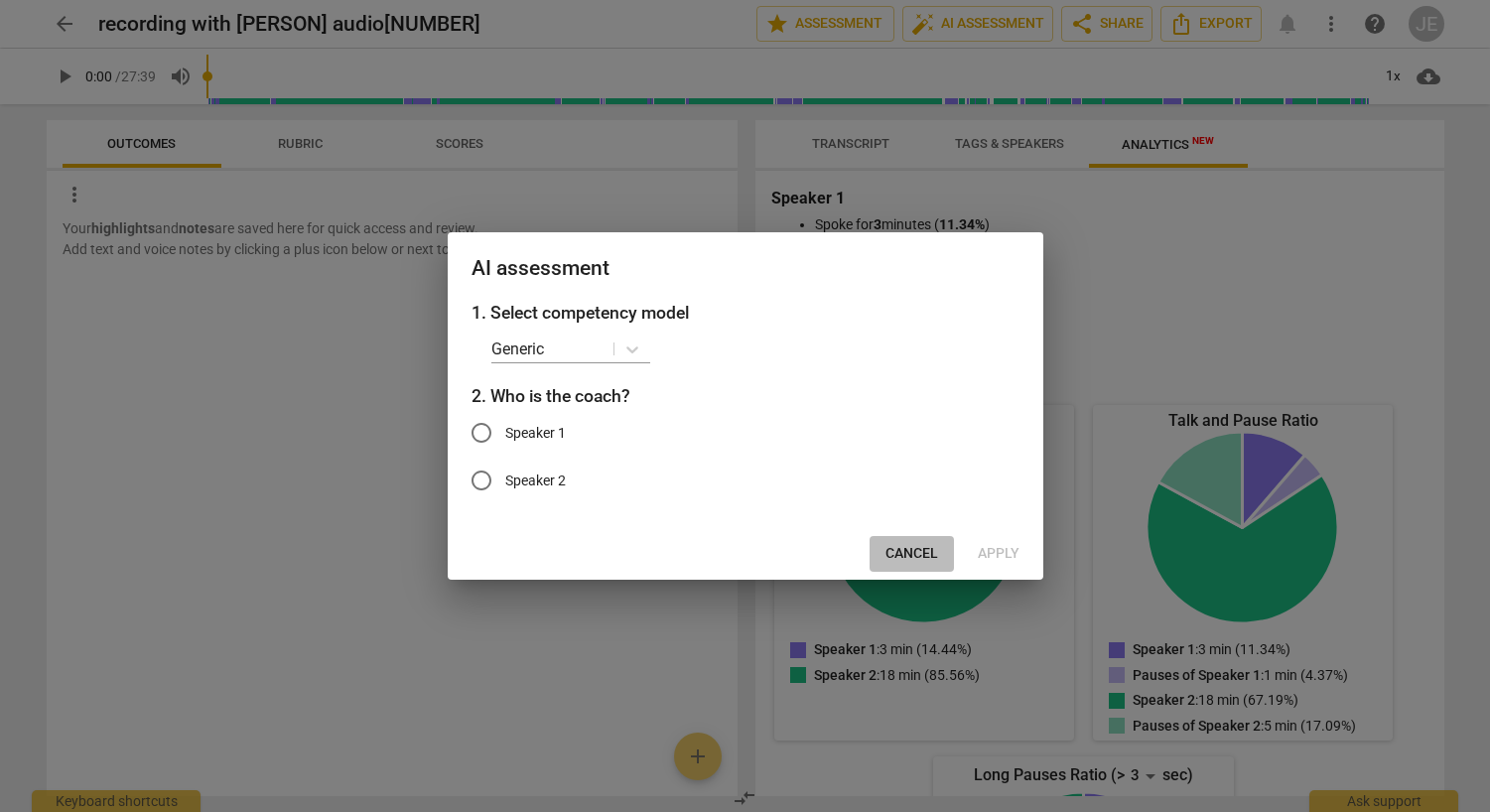 click on "Cancel" at bounding box center (911, 554) 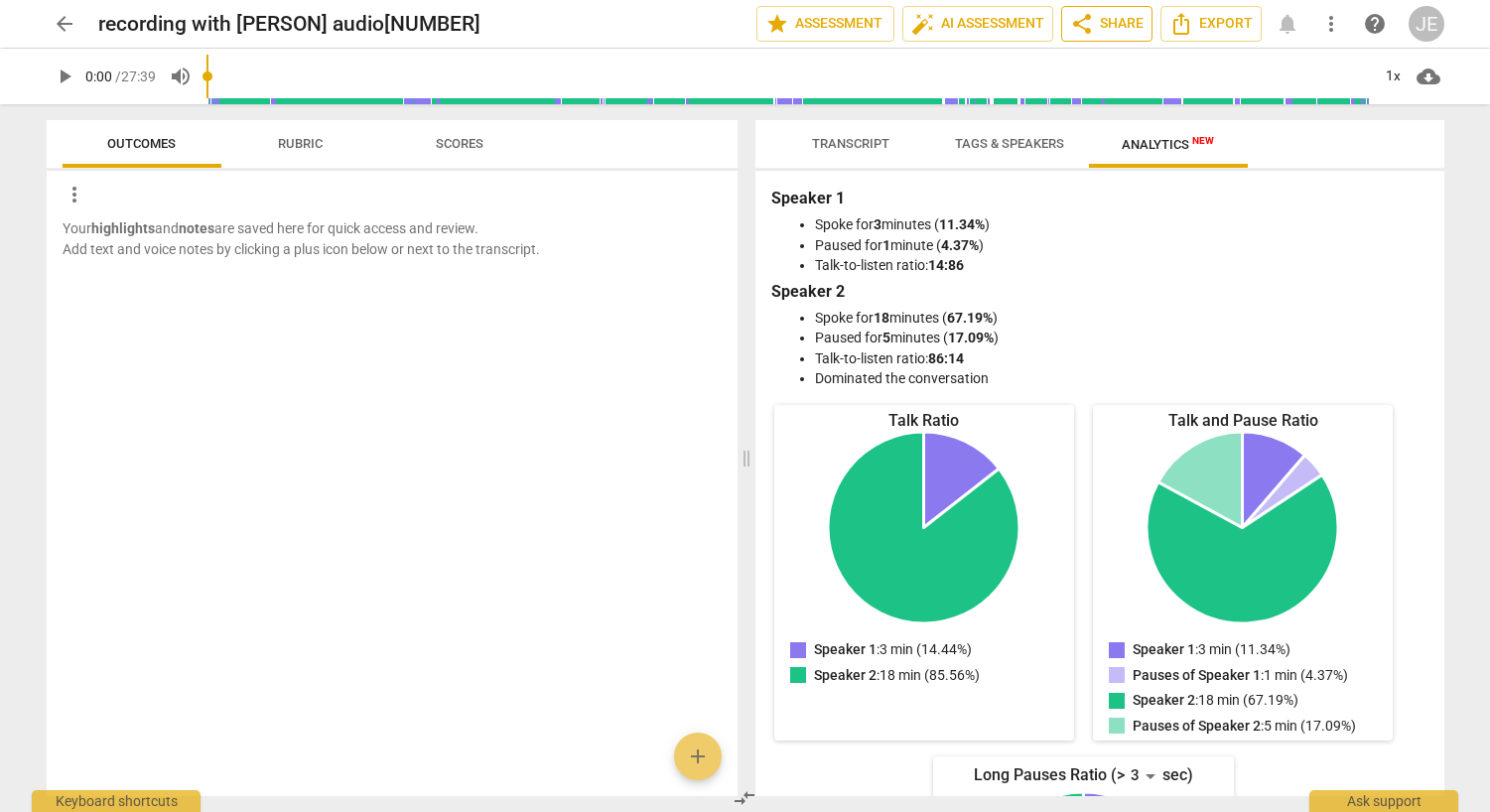 click on "share    Share" at bounding box center [1107, 24] 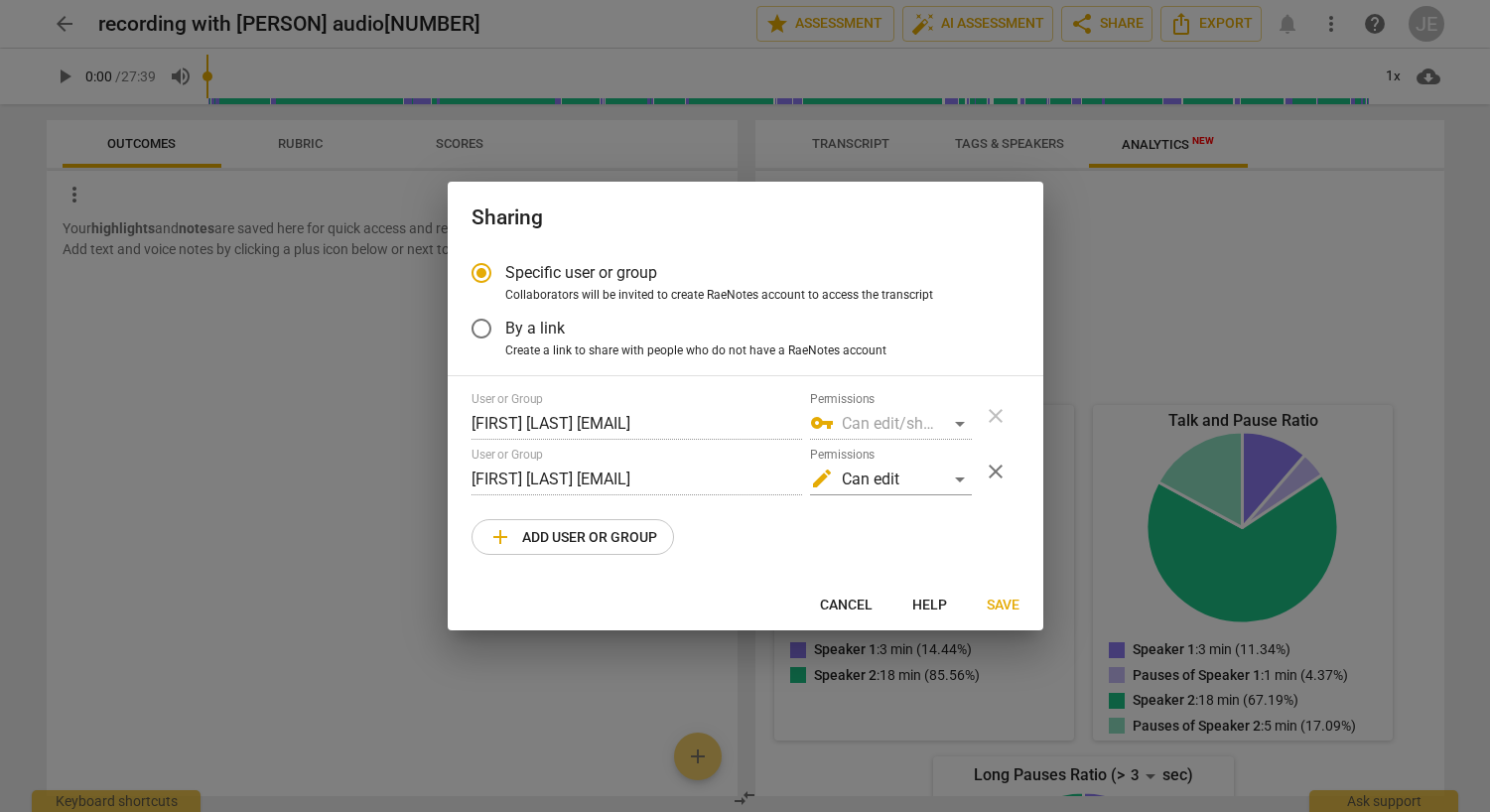 click at bounding box center (745, 406) 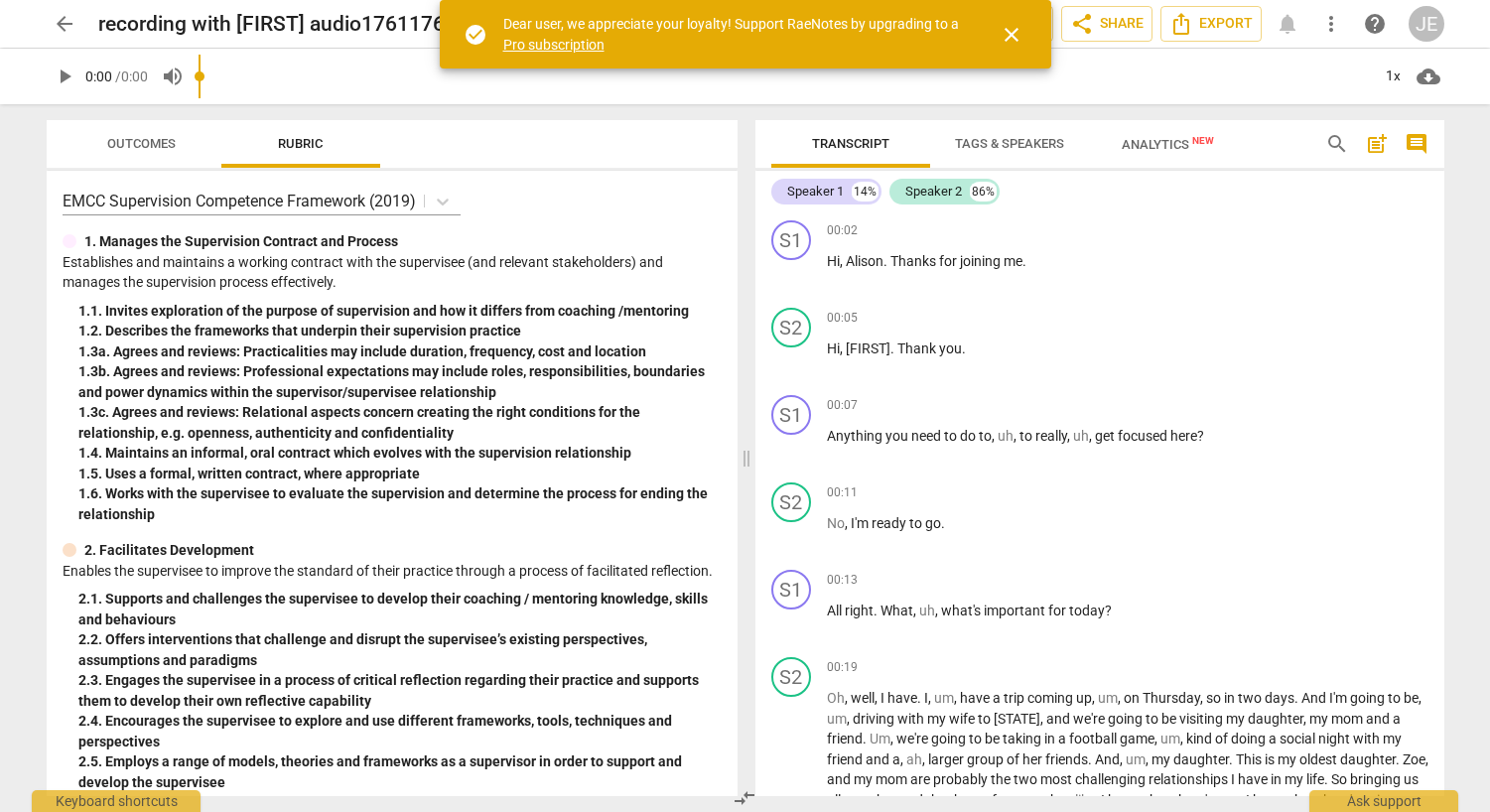 scroll, scrollTop: 0, scrollLeft: 0, axis: both 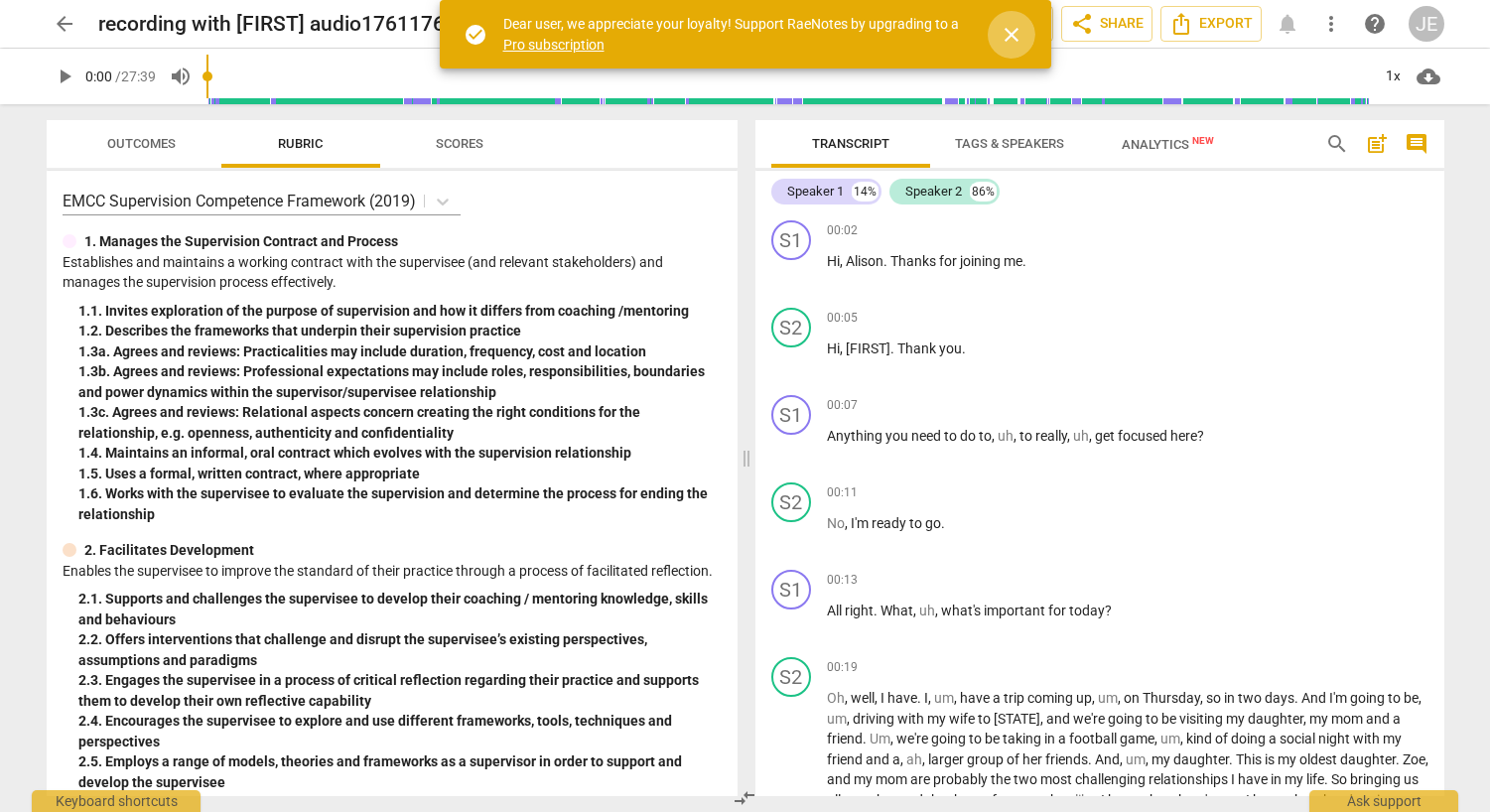 click on "close" at bounding box center (1012, 35) 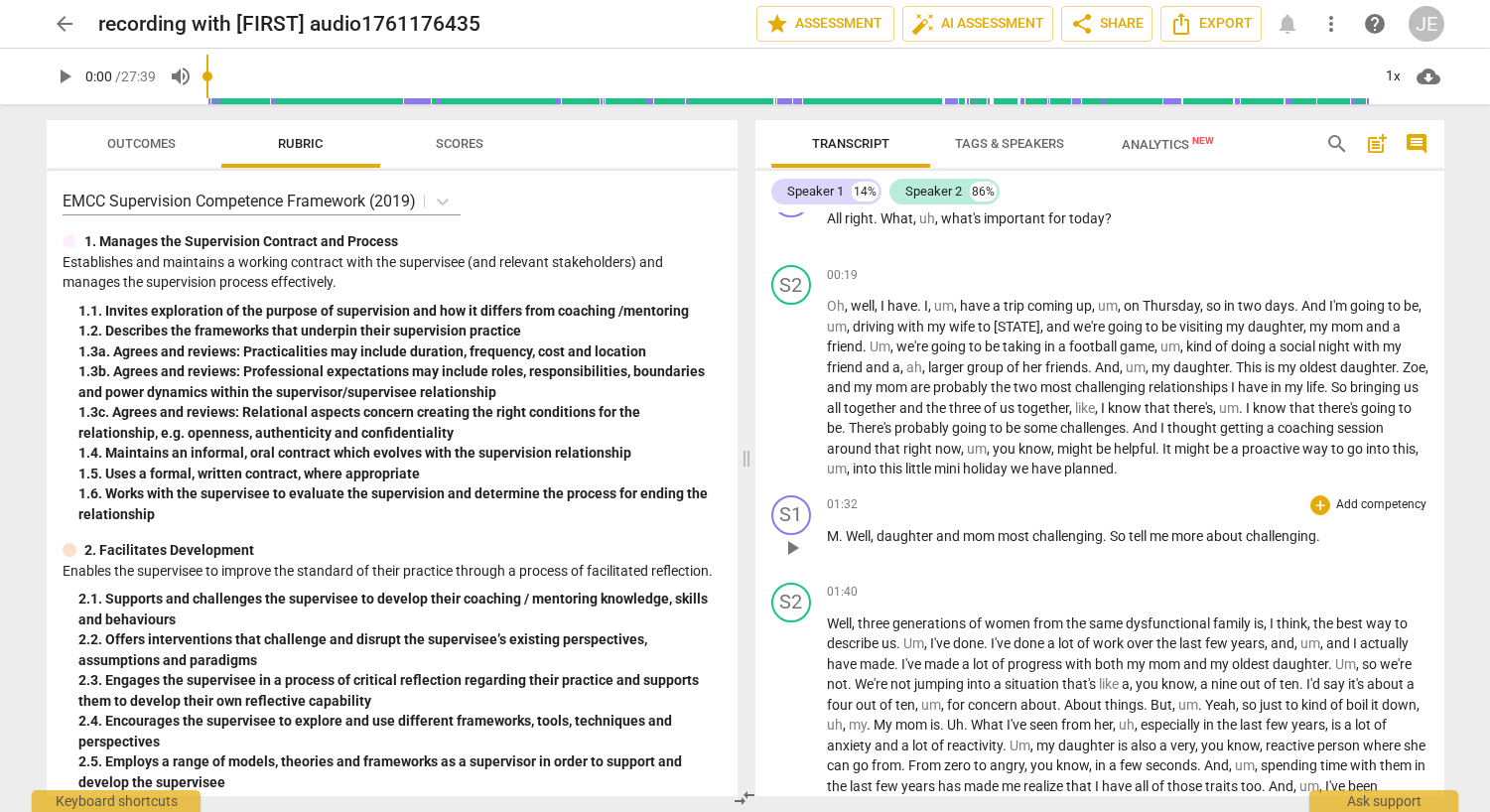 scroll, scrollTop: 394, scrollLeft: 0, axis: vertical 